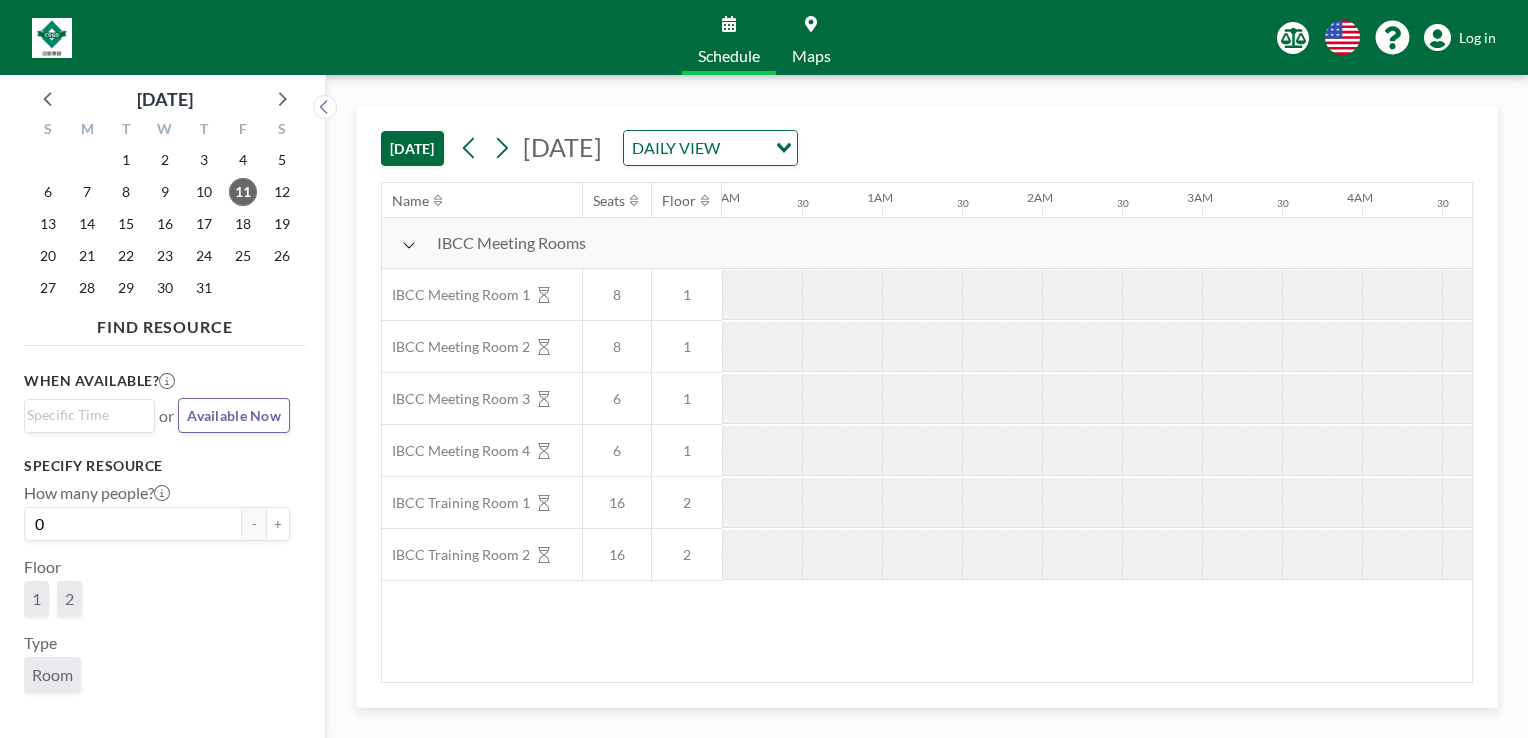 scroll, scrollTop: 0, scrollLeft: 0, axis: both 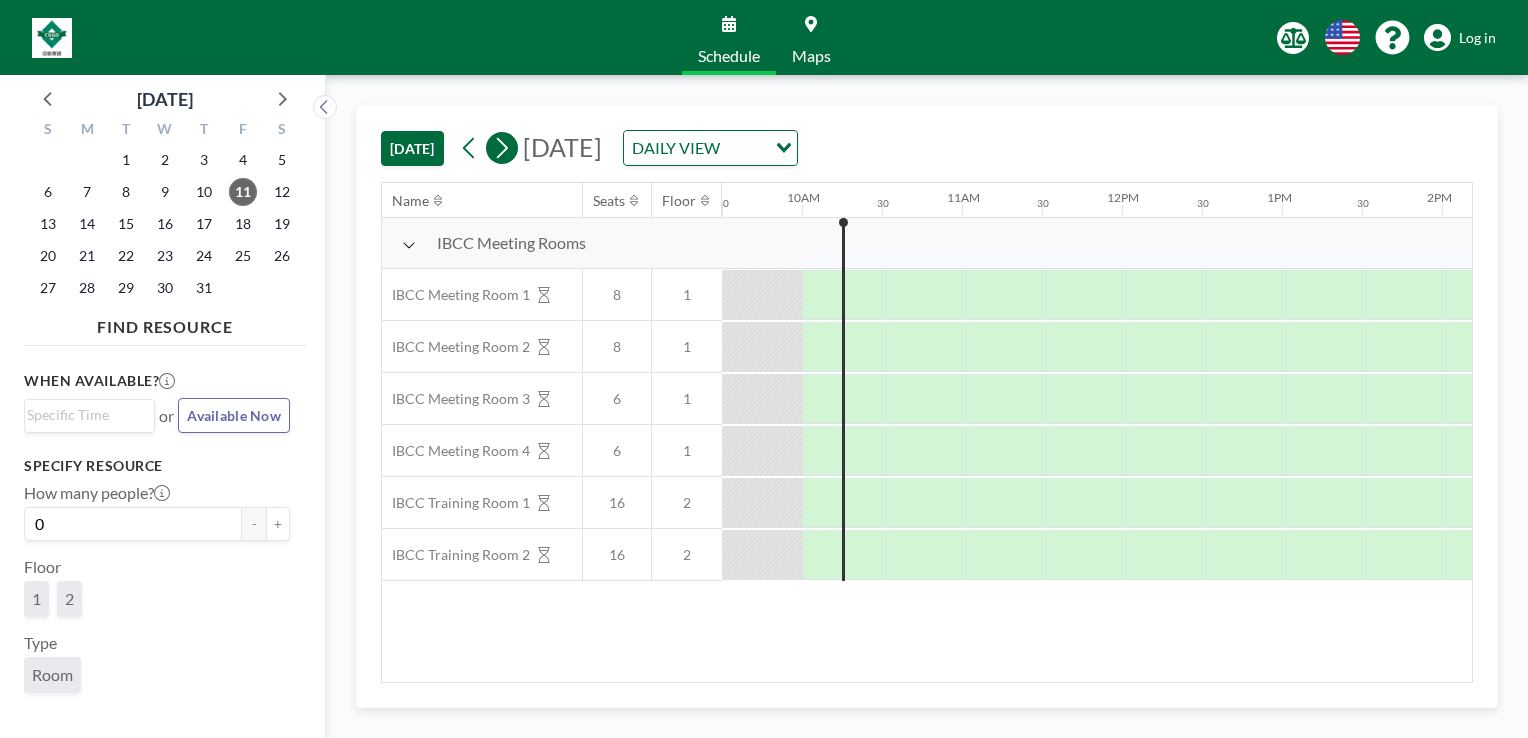 click 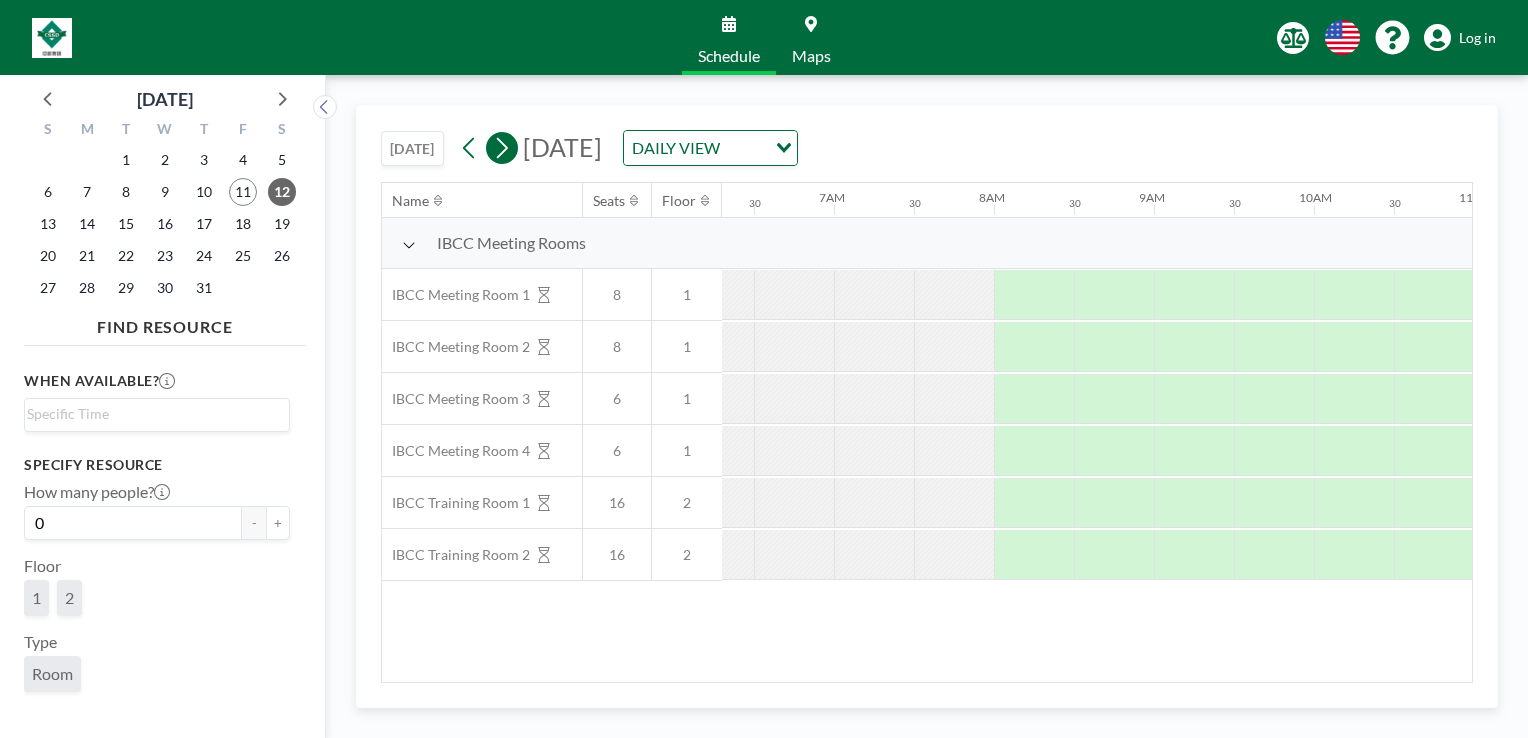 click 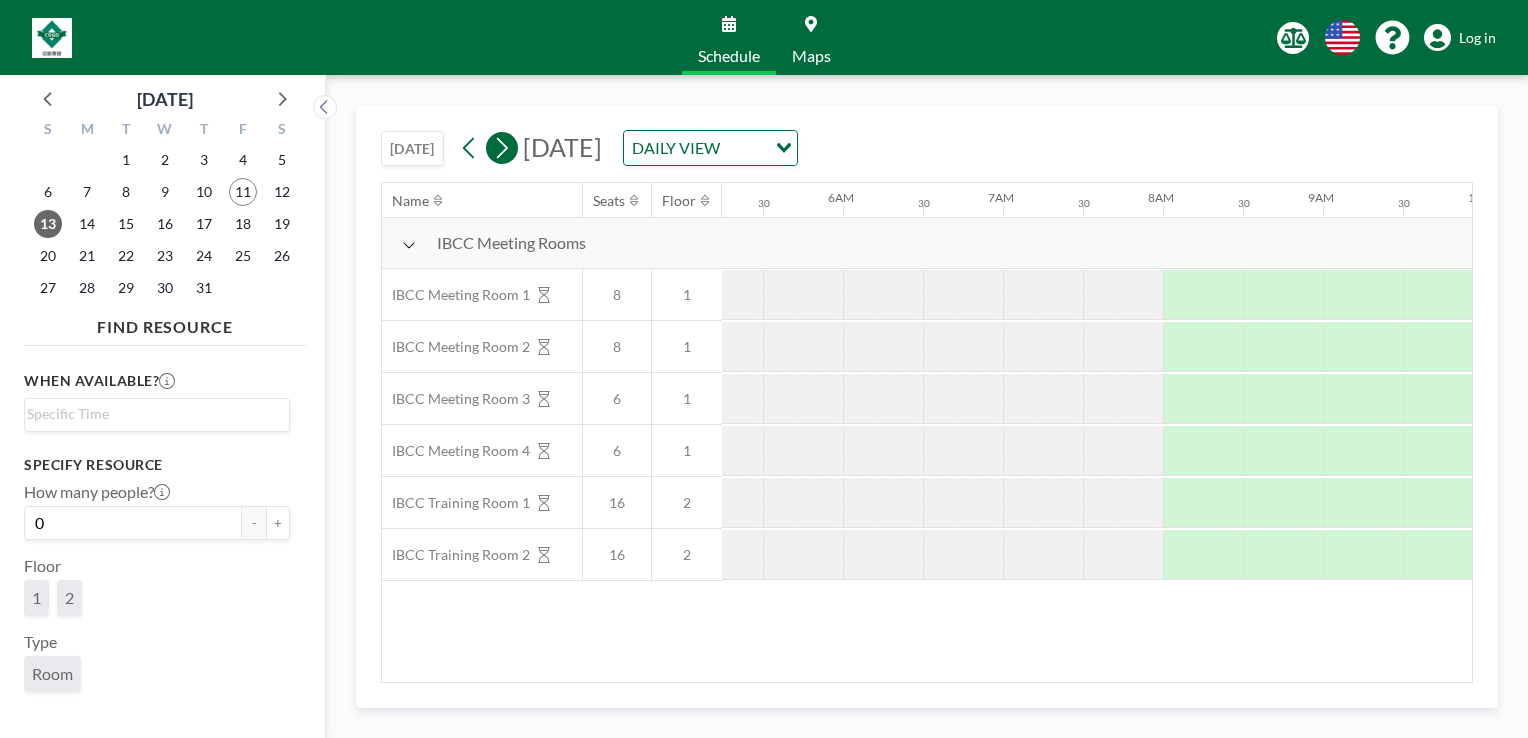 scroll, scrollTop: 0, scrollLeft: 1188, axis: horizontal 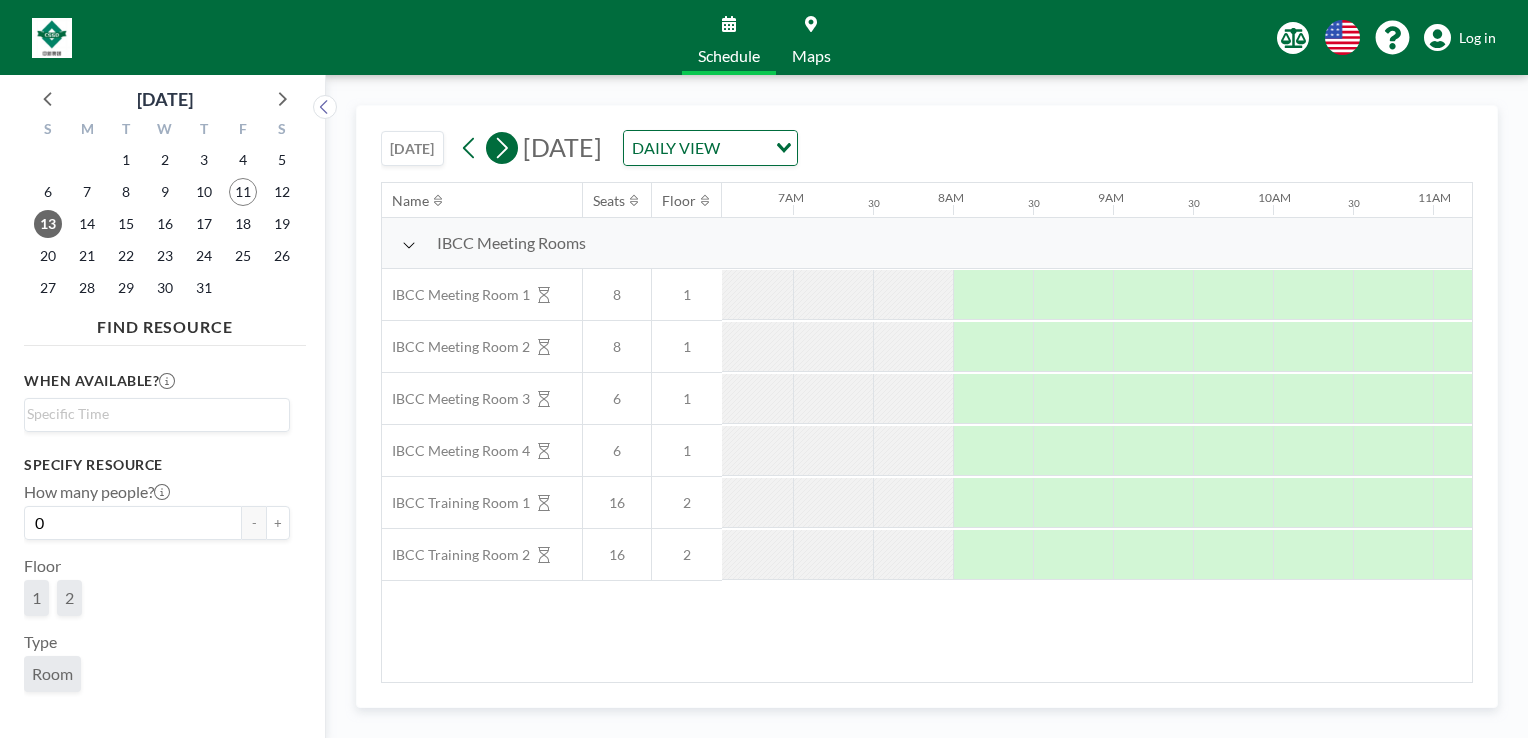 click 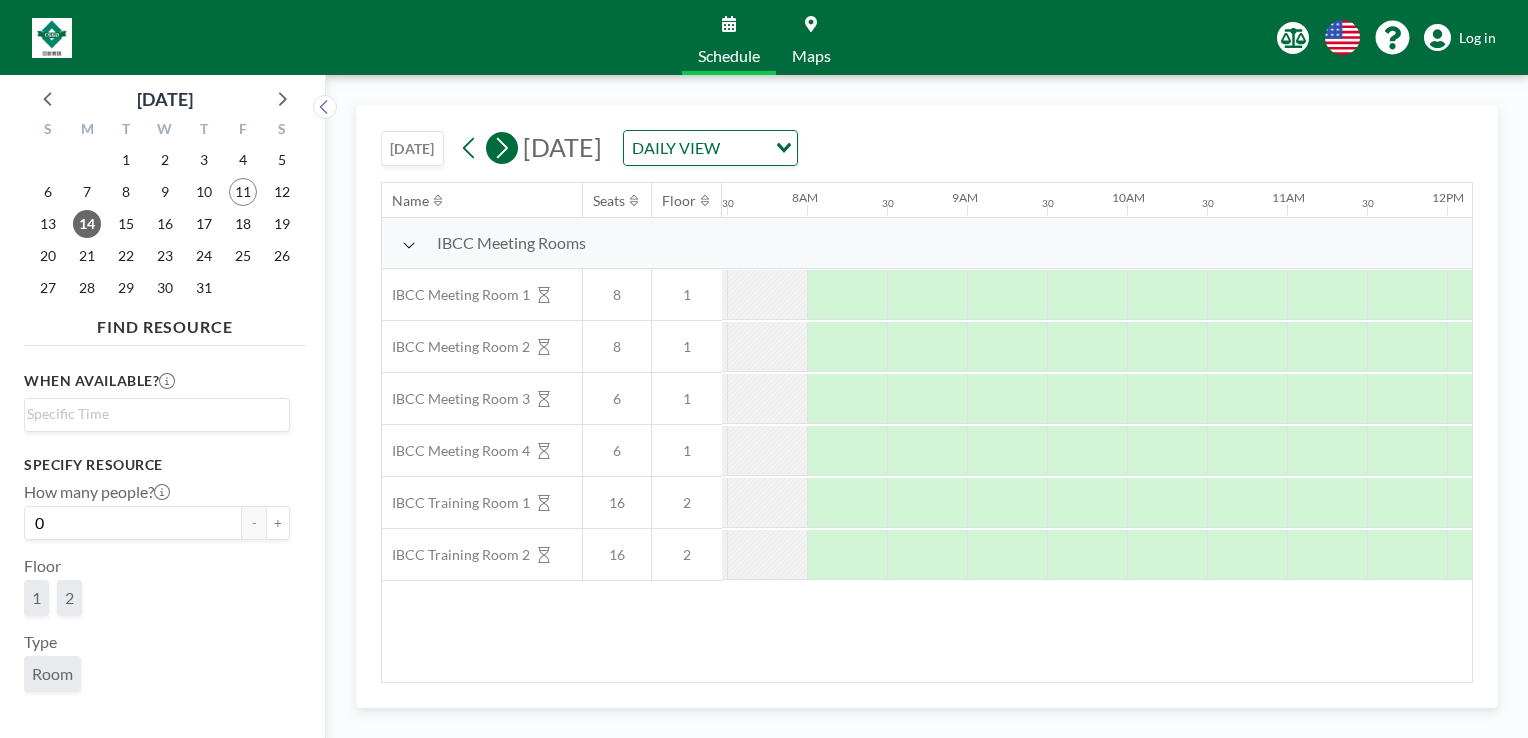 click 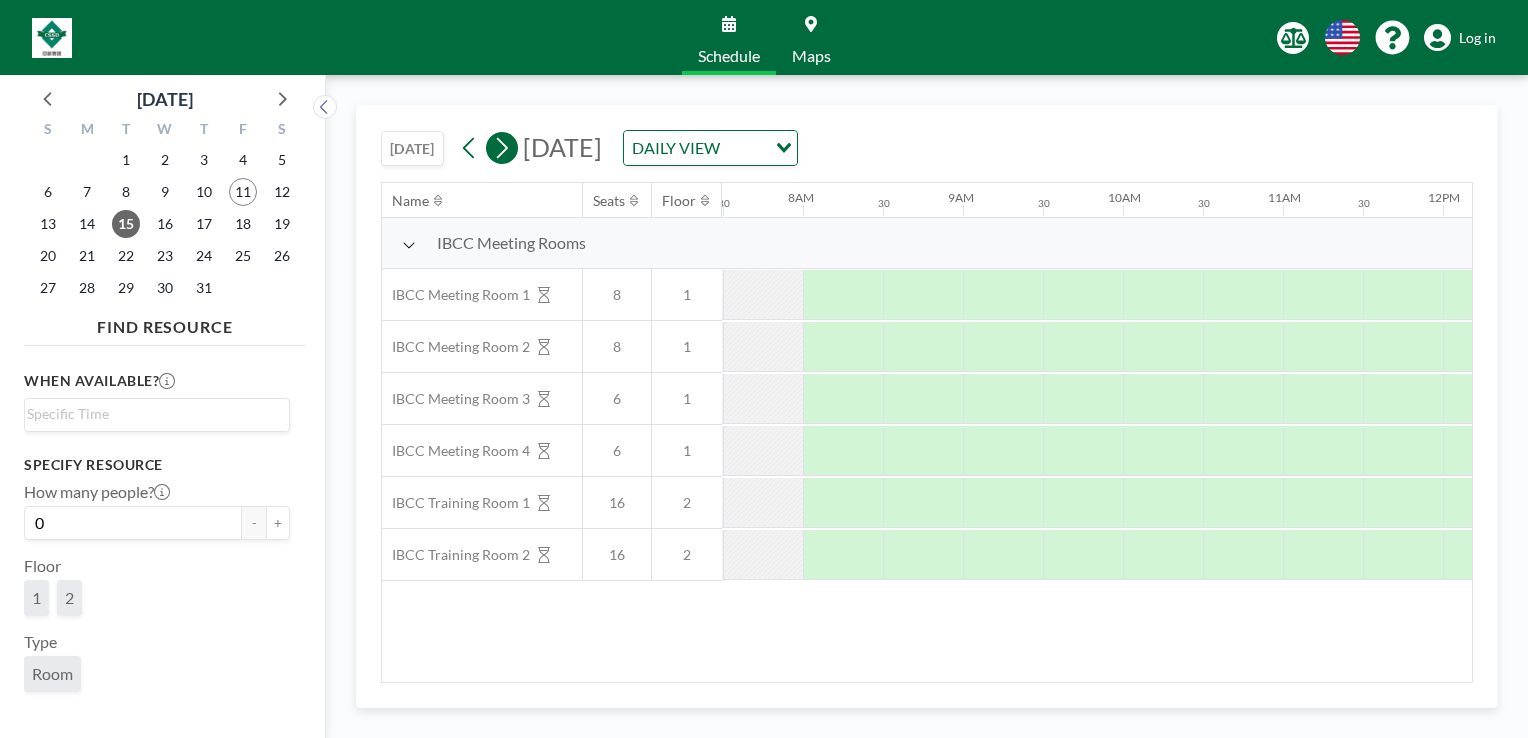 scroll, scrollTop: 0, scrollLeft: 1200, axis: horizontal 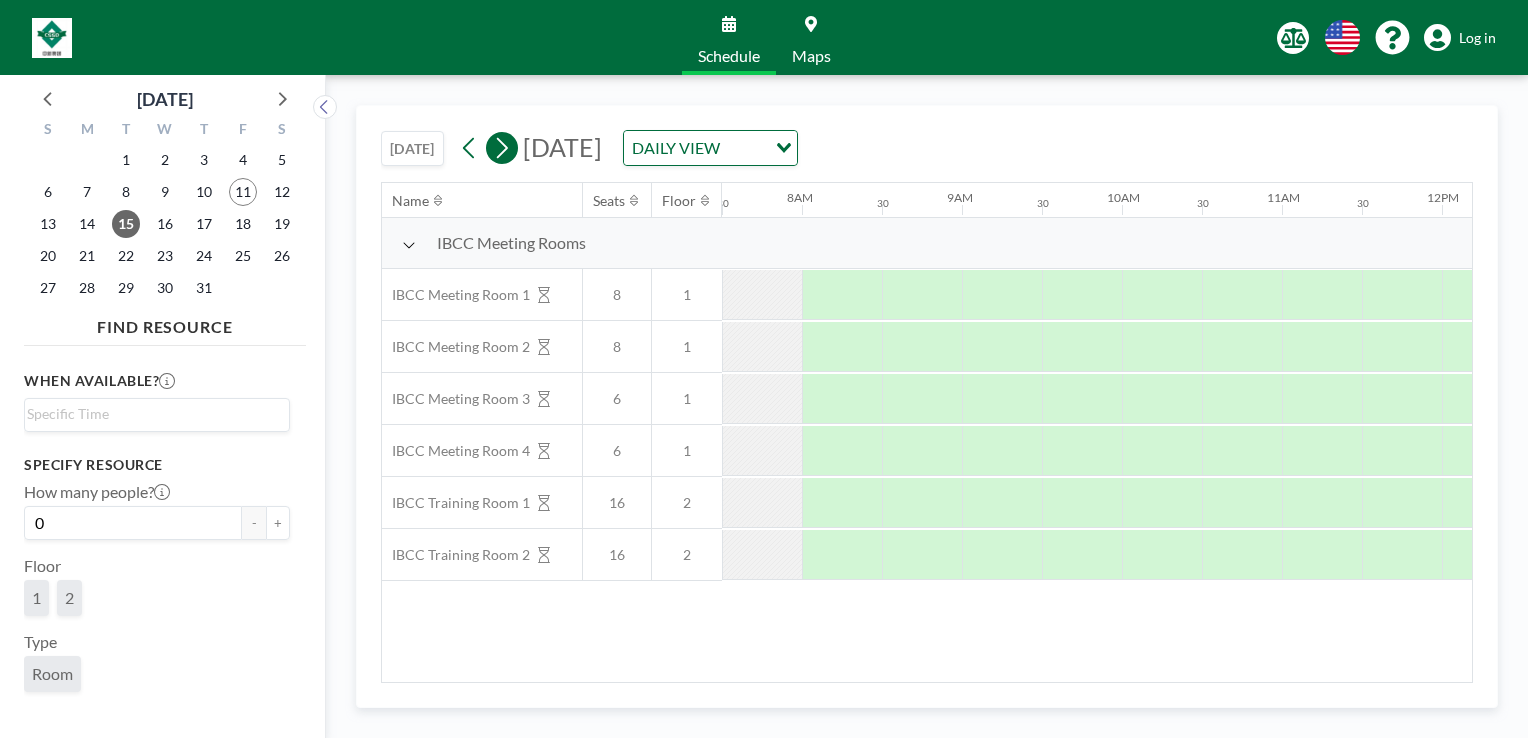 click 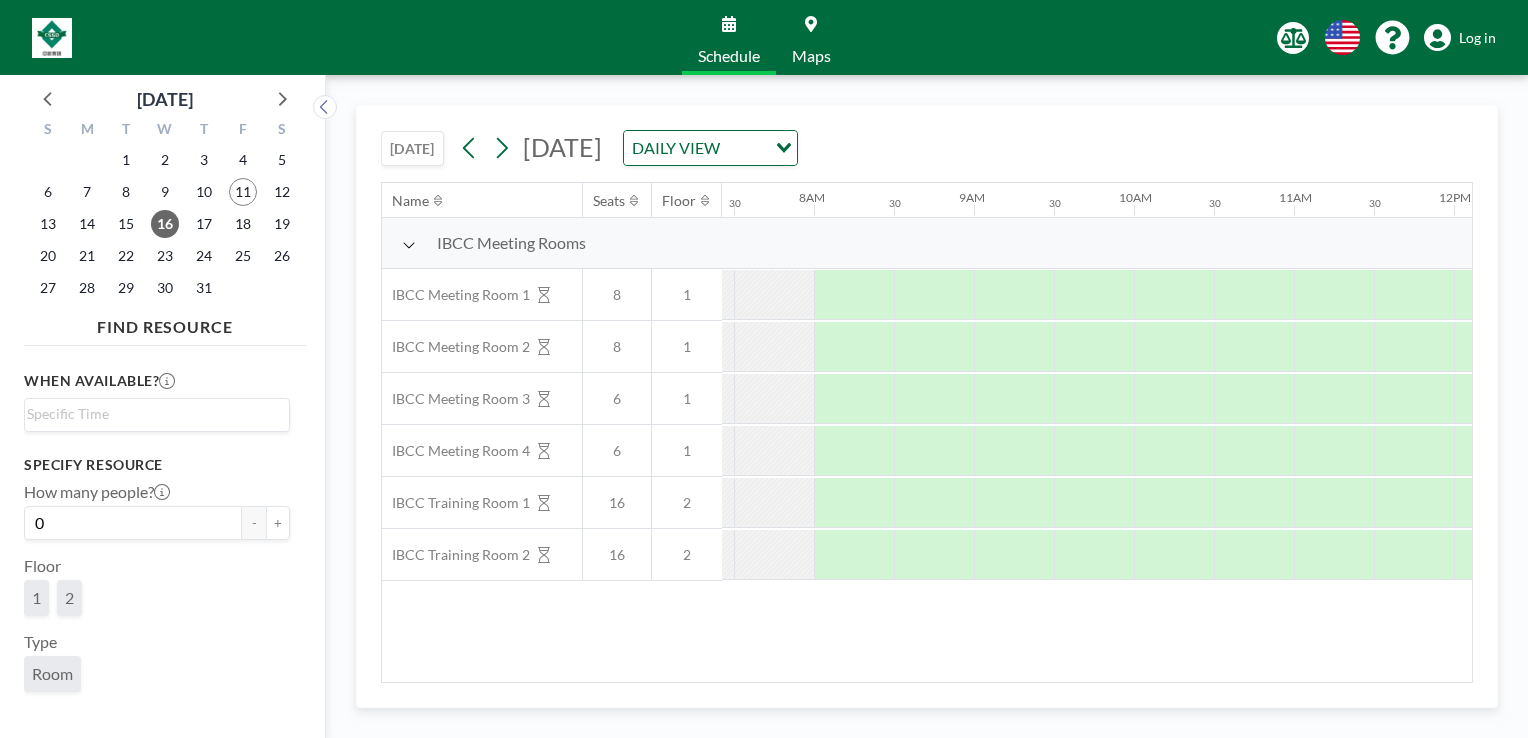 scroll, scrollTop: 0, scrollLeft: 1200, axis: horizontal 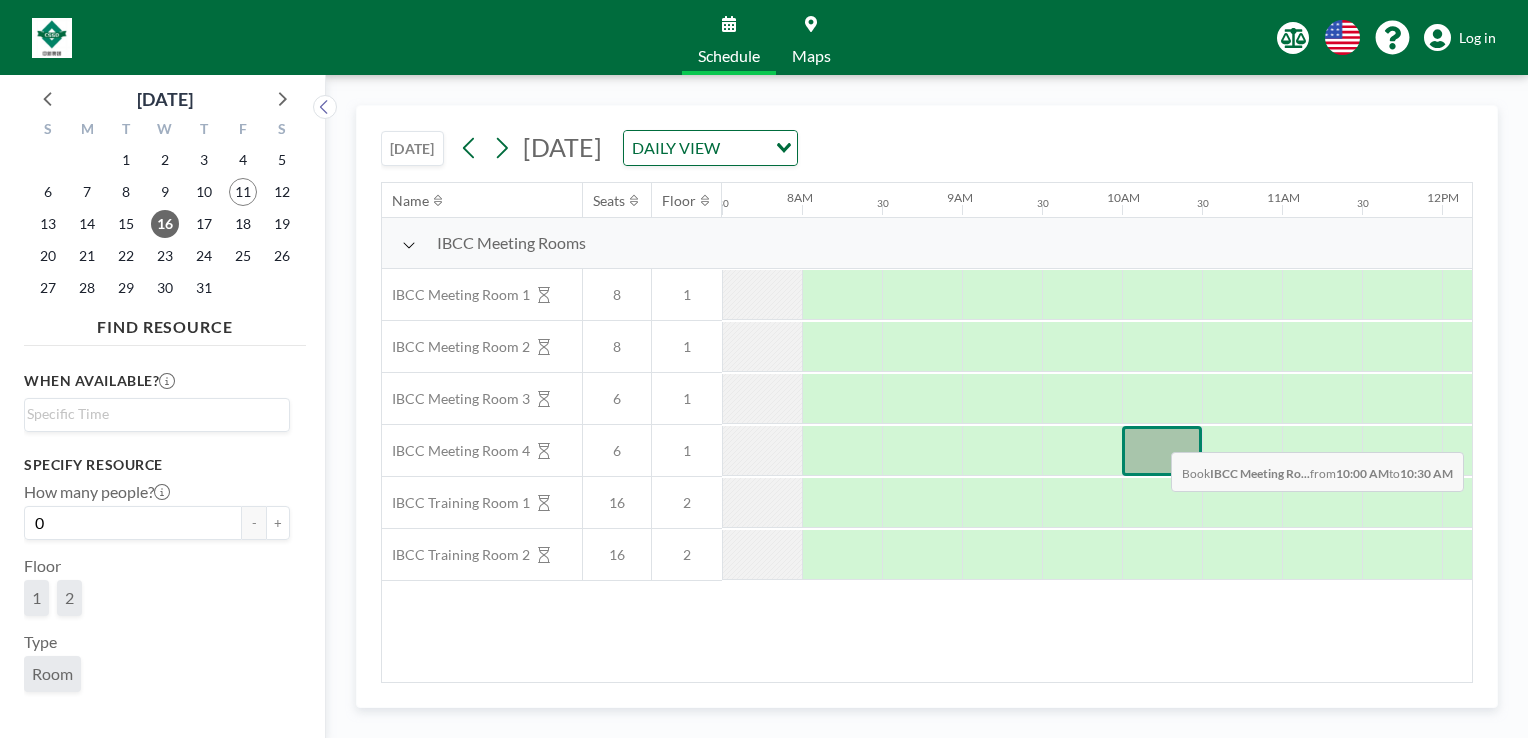 click at bounding box center [1162, 451] 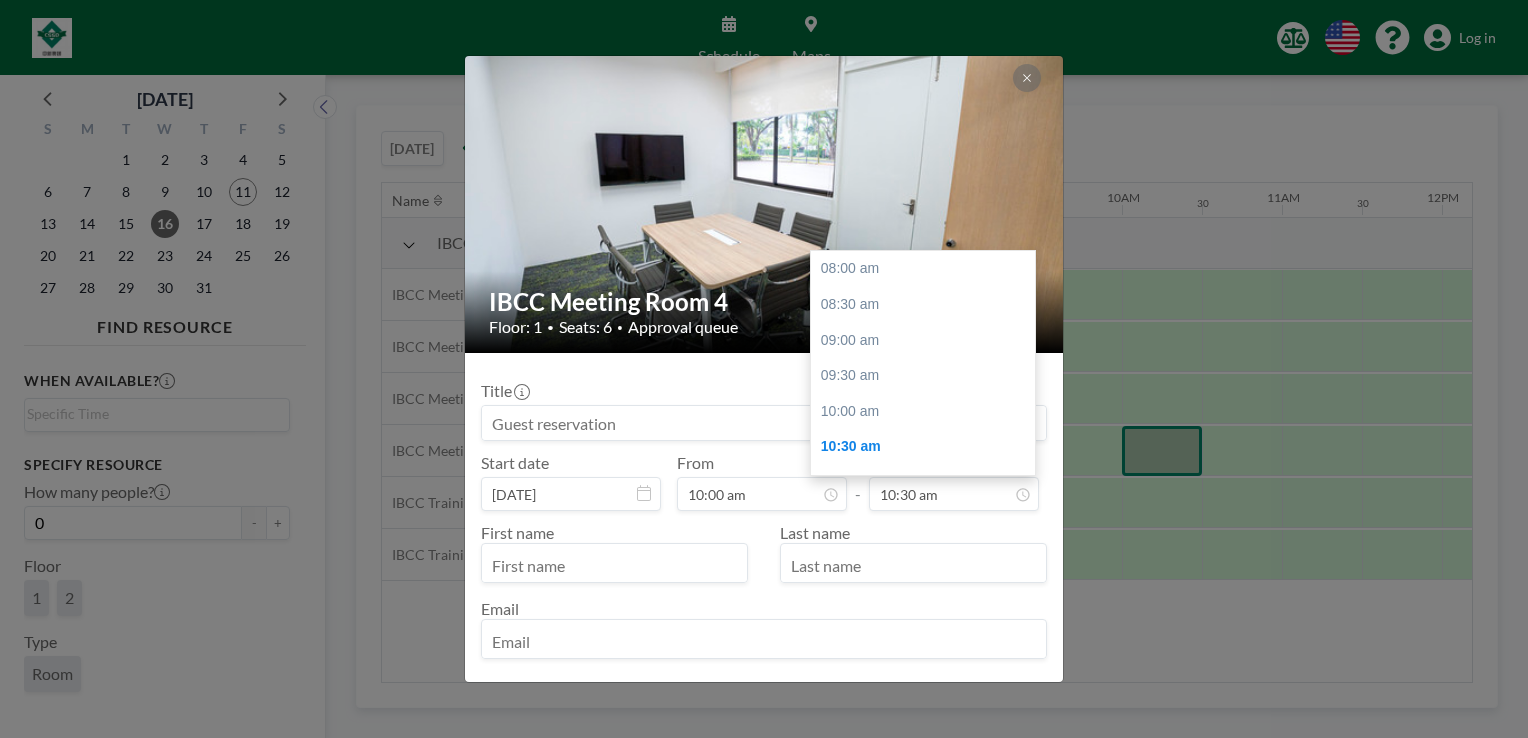 scroll, scrollTop: 178, scrollLeft: 0, axis: vertical 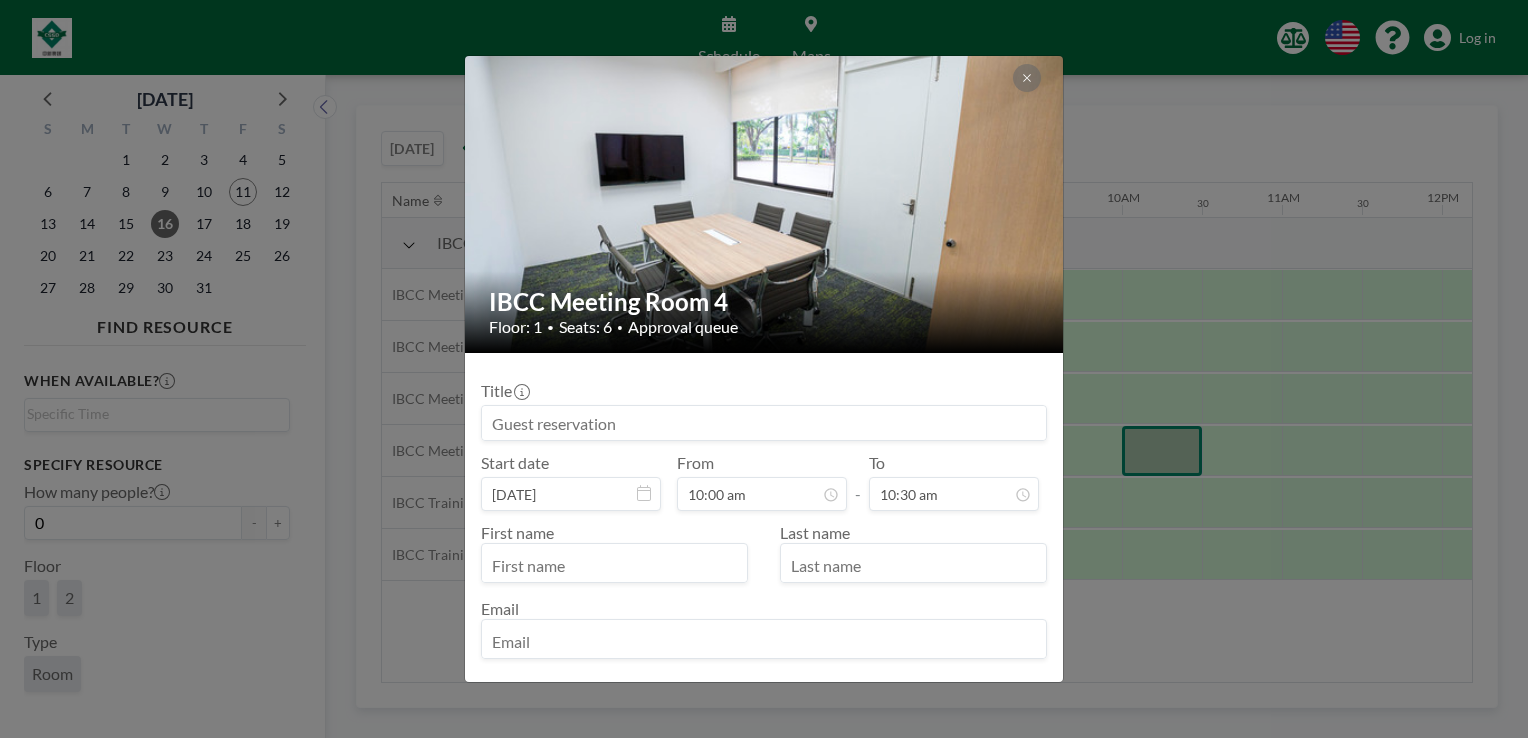 click at bounding box center [764, 423] 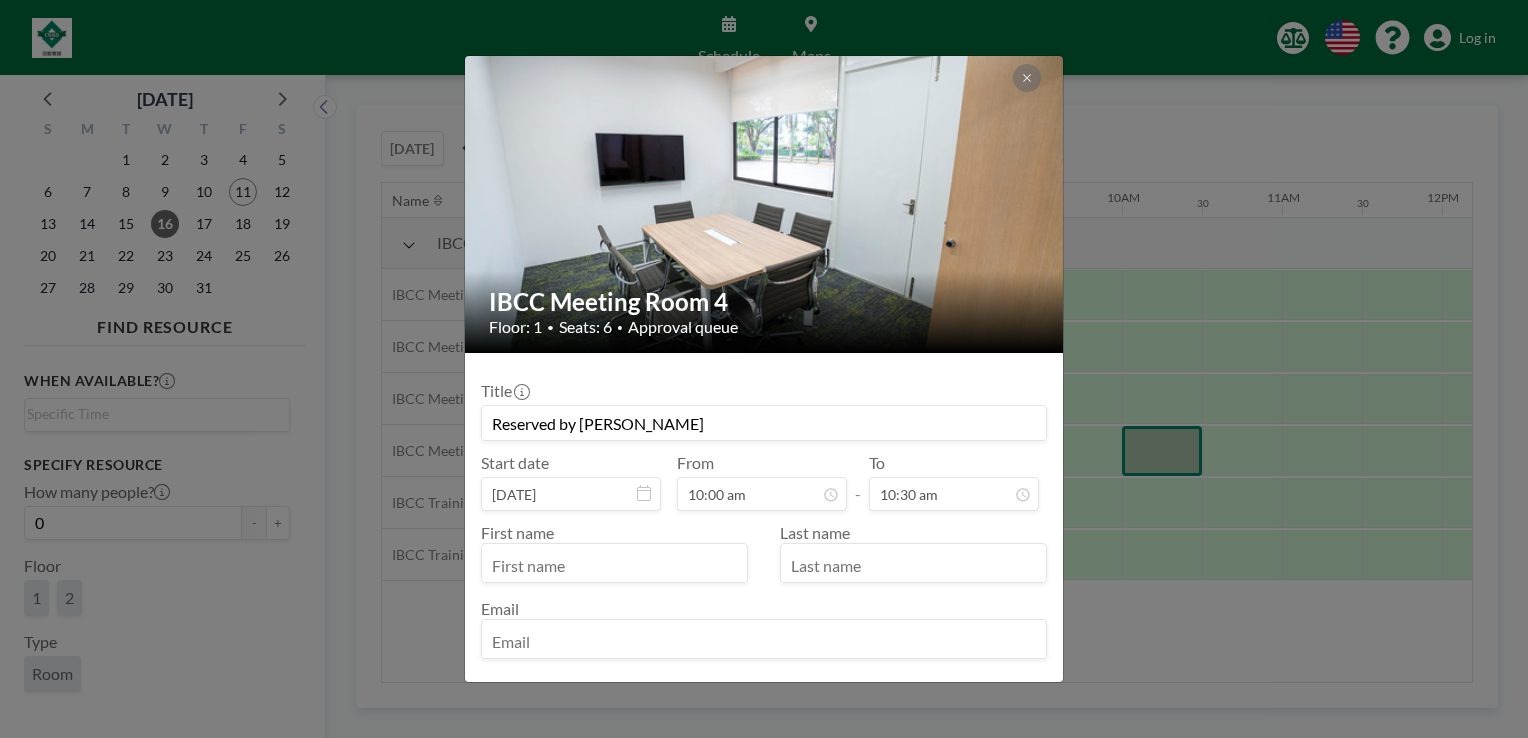 type on "[PERSON_NAME]" 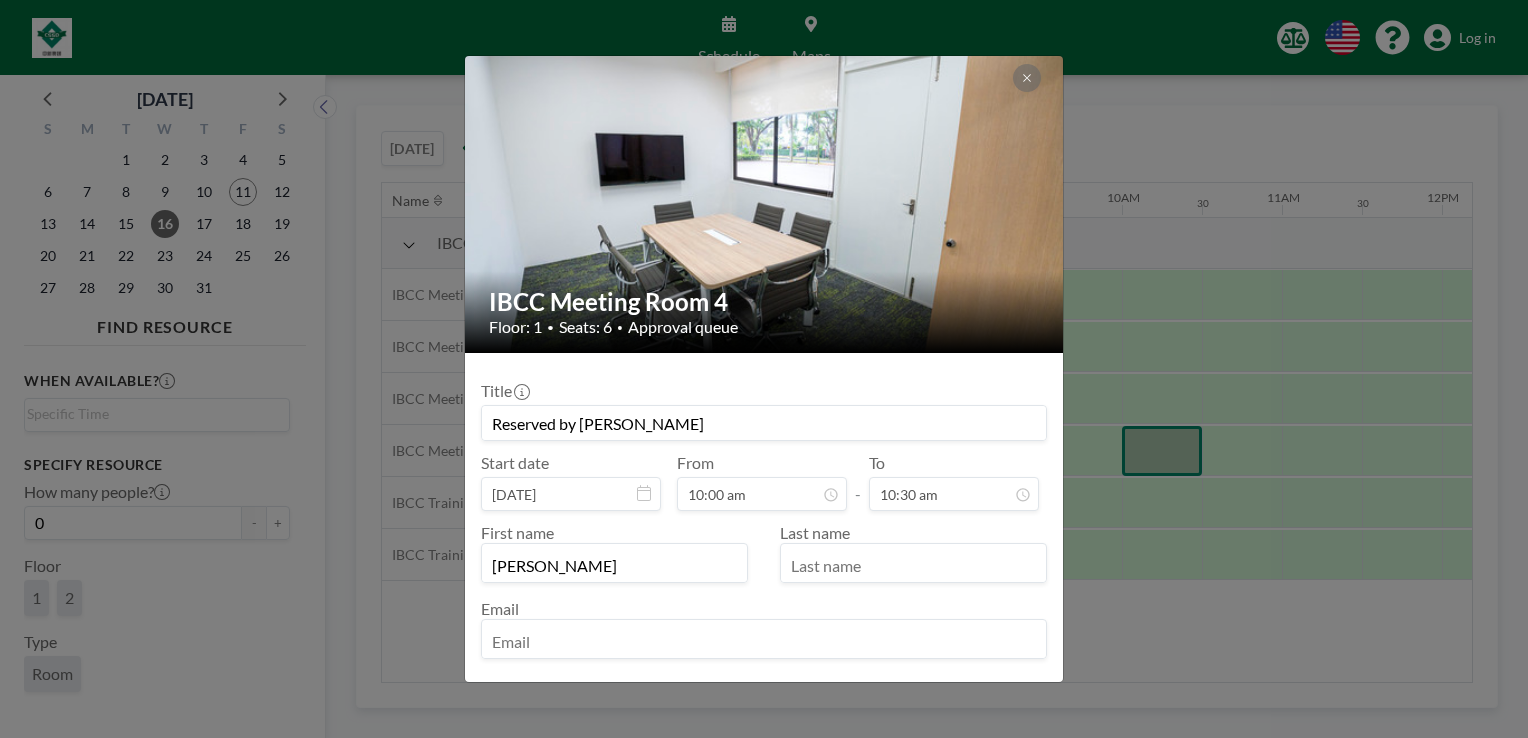 type on "Tong" 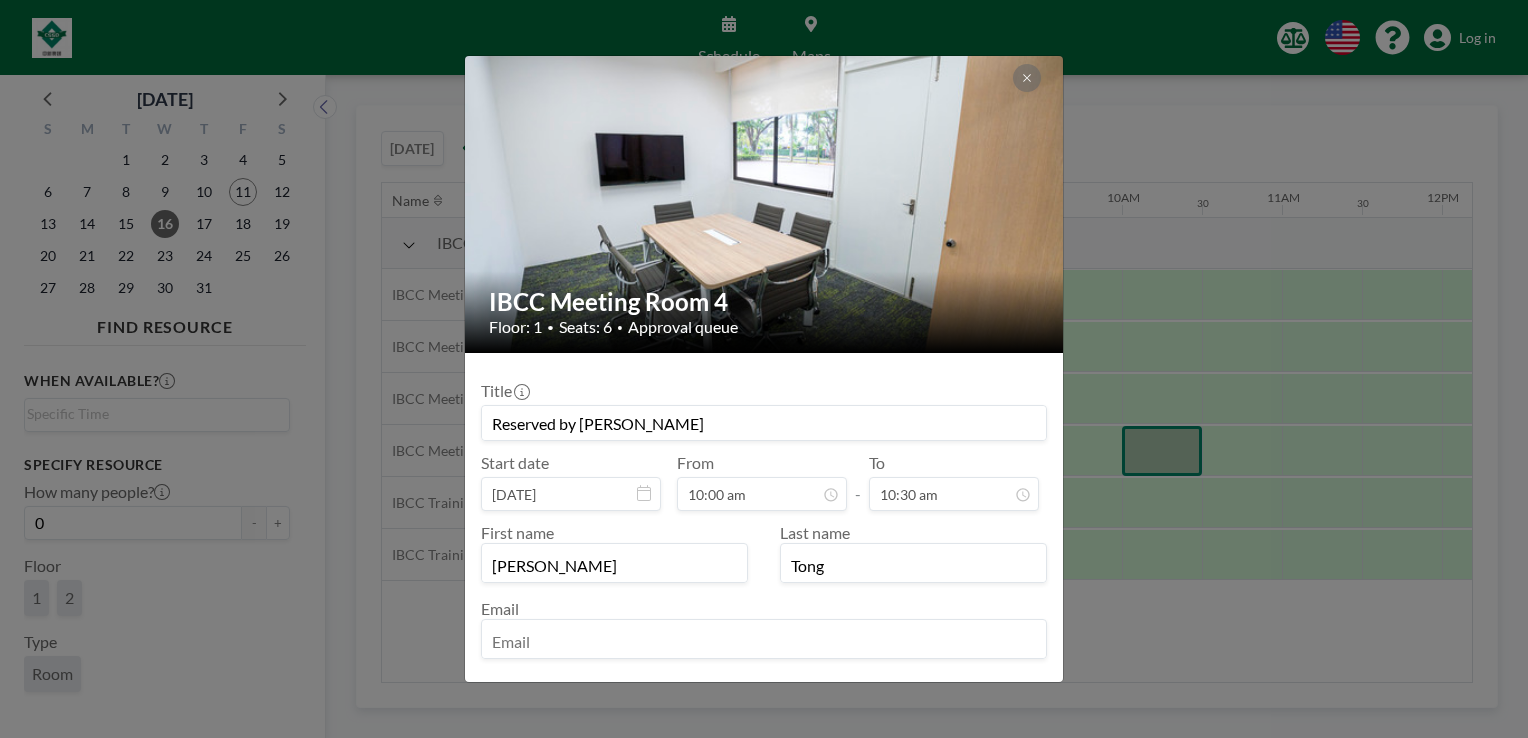 type on "[PERSON_NAME][EMAIL_ADDRESS][PERSON_NAME]" 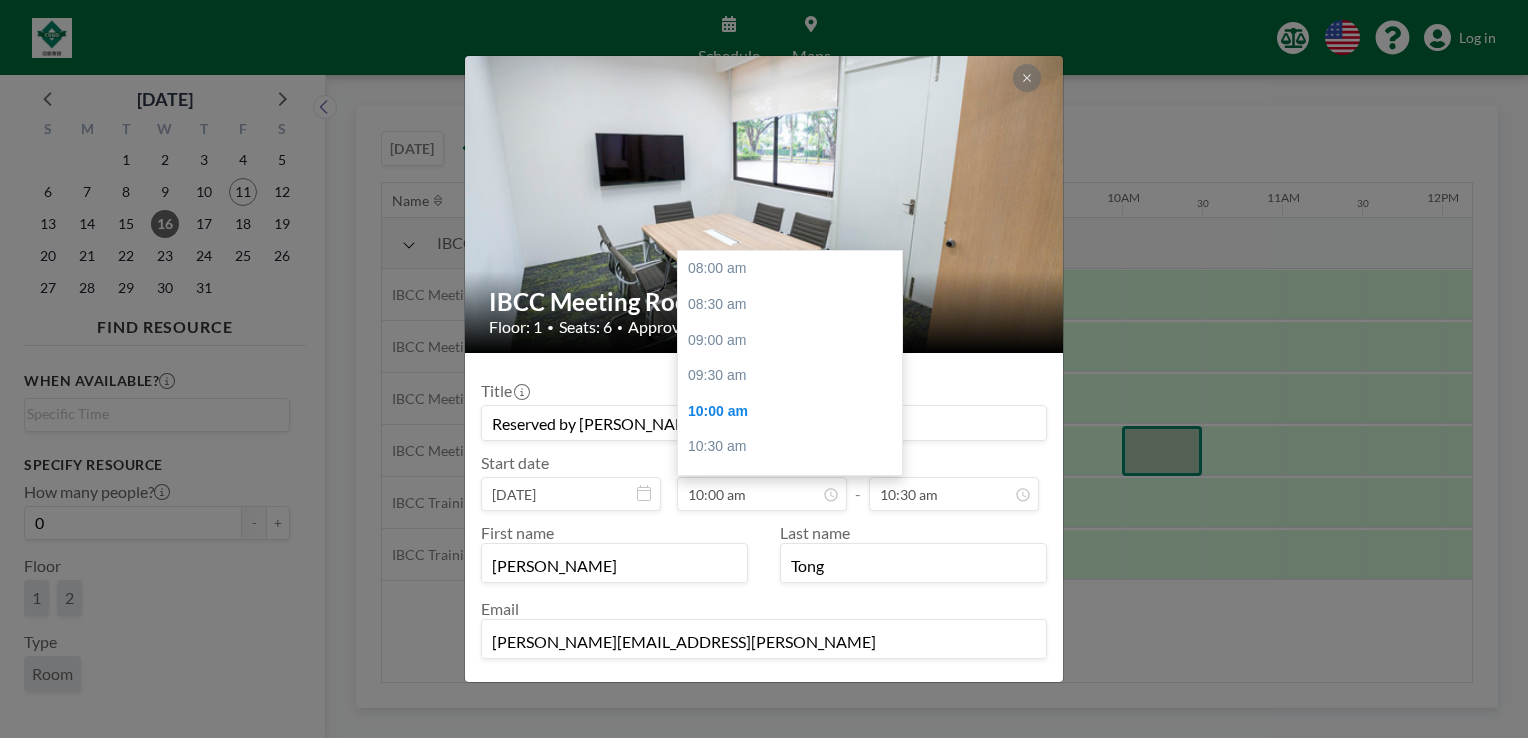 scroll, scrollTop: 142, scrollLeft: 0, axis: vertical 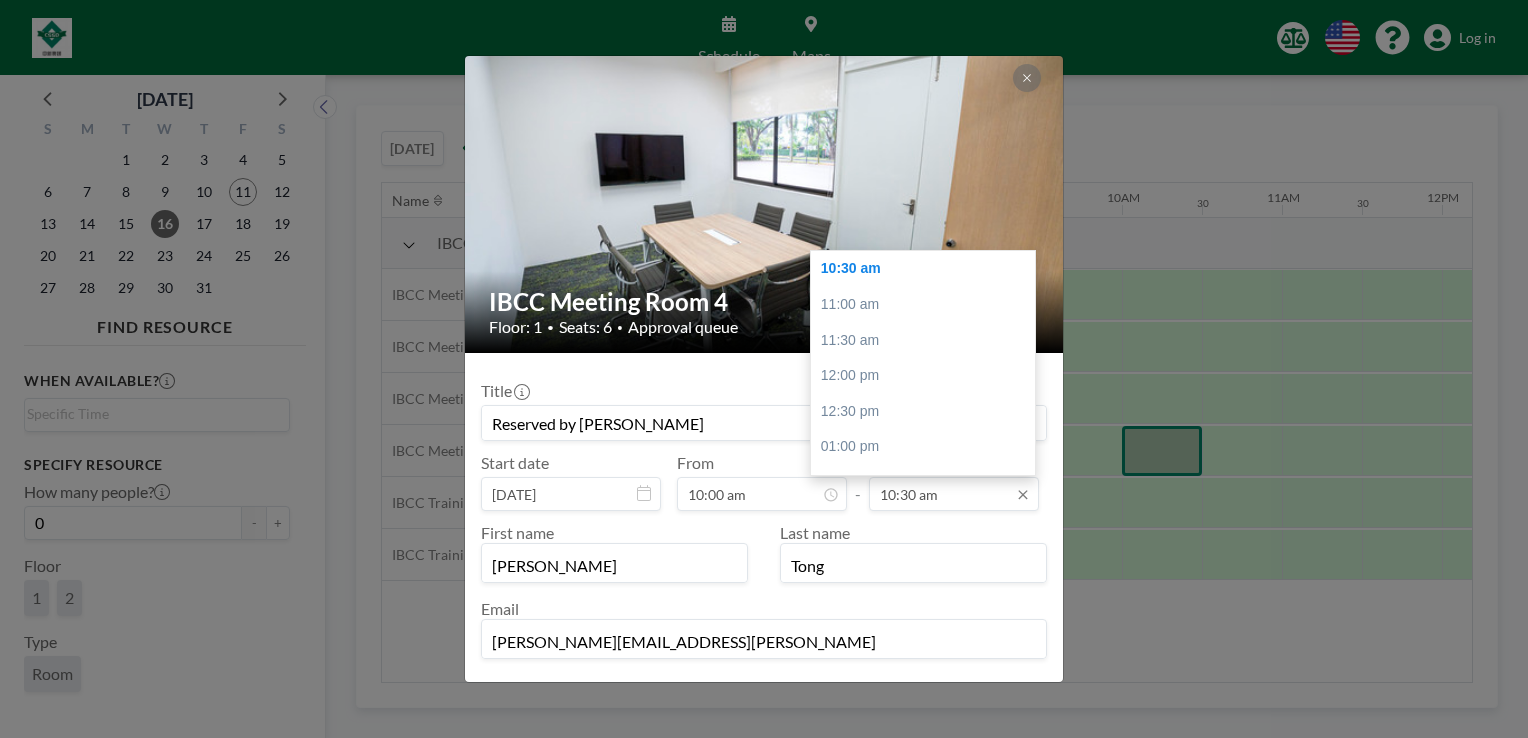 click on "10:30 am" at bounding box center [954, 494] 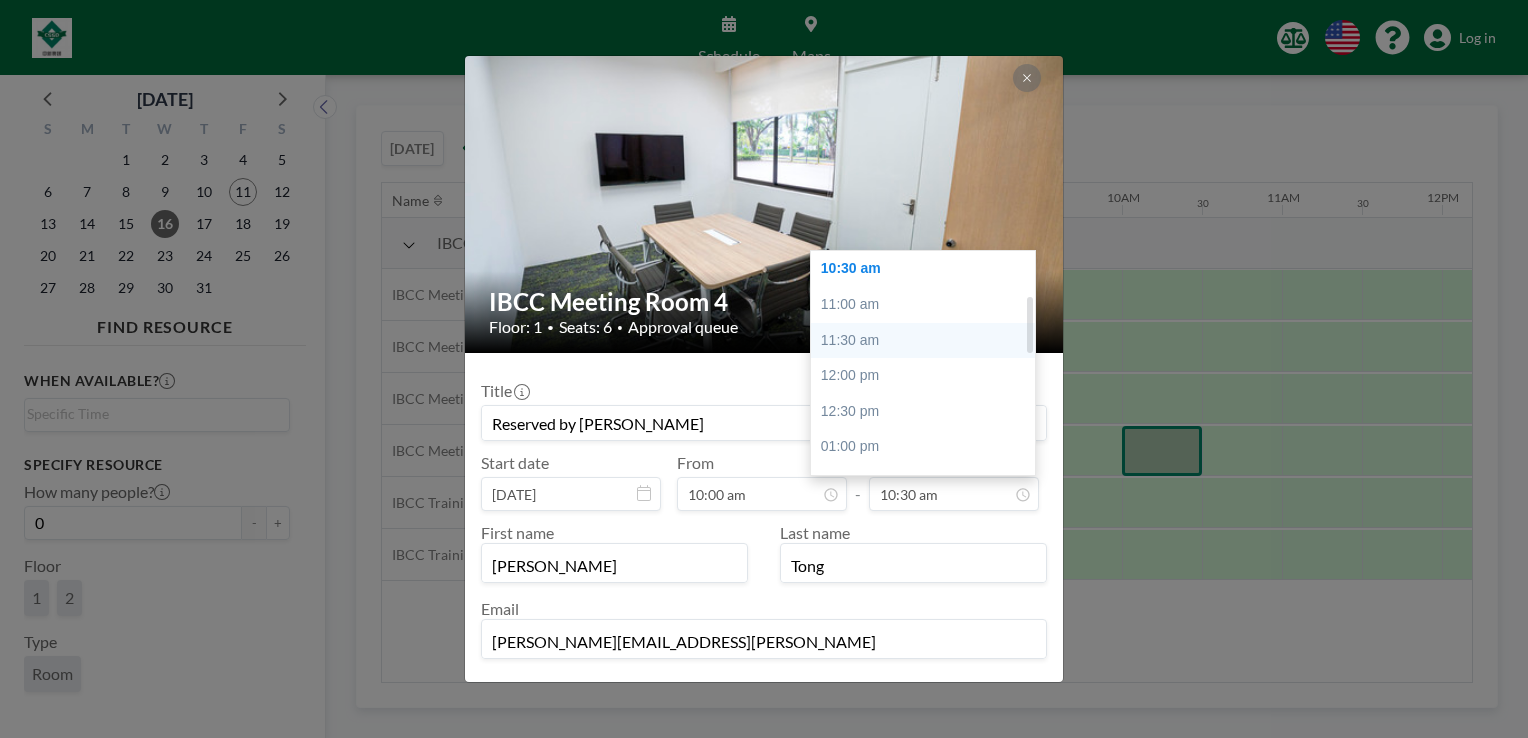click on "11:30 am" at bounding box center [928, 341] 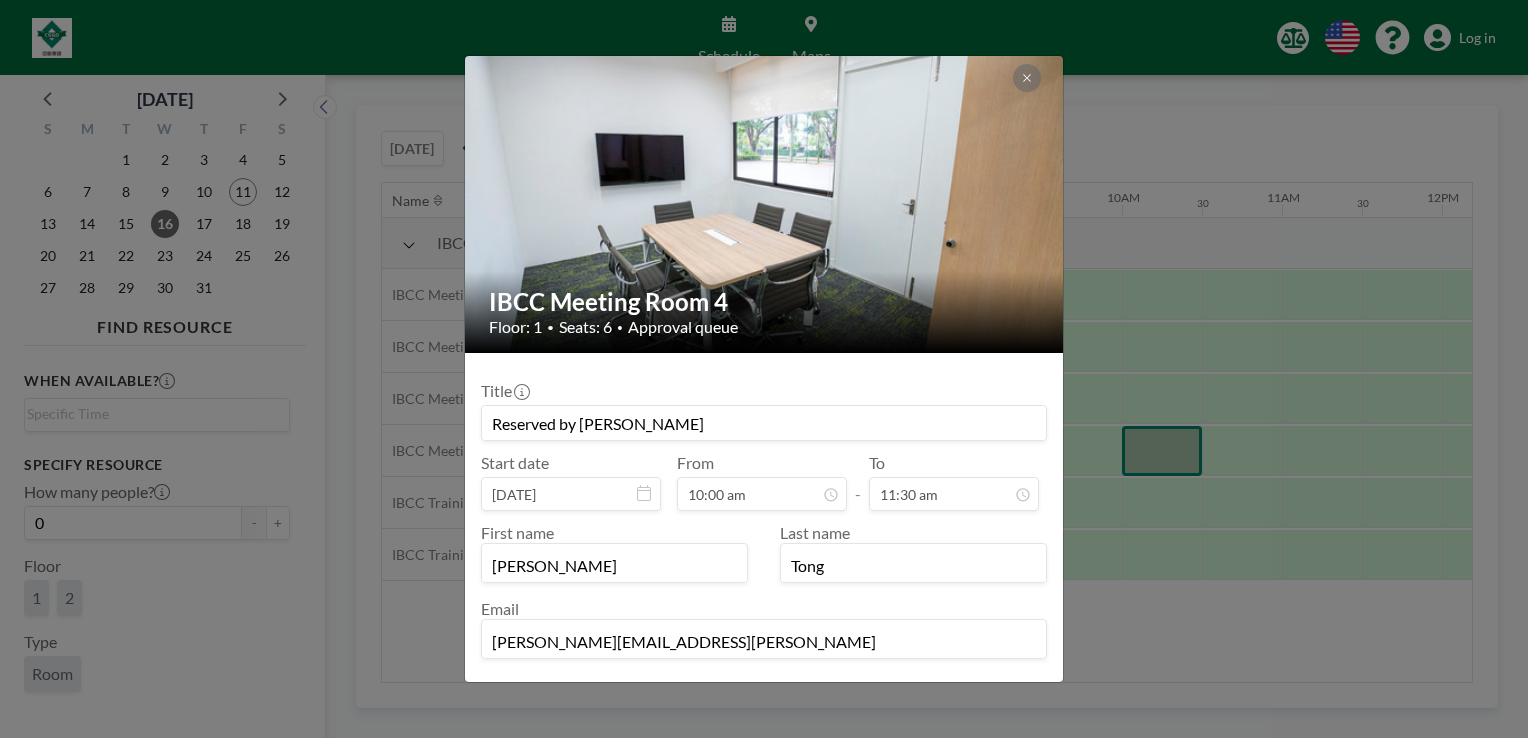scroll, scrollTop: 142, scrollLeft: 0, axis: vertical 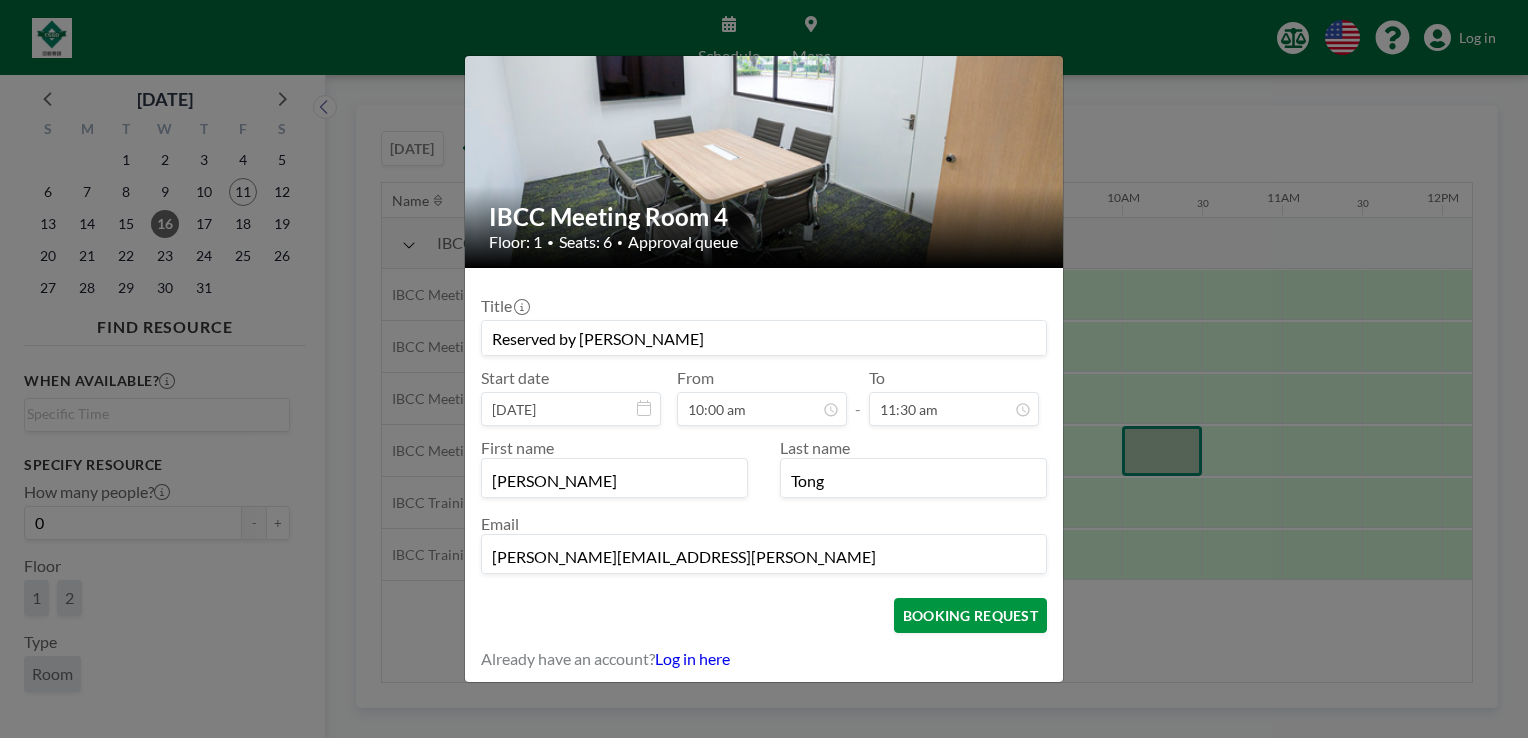 click on "BOOKING REQUEST" at bounding box center [970, 615] 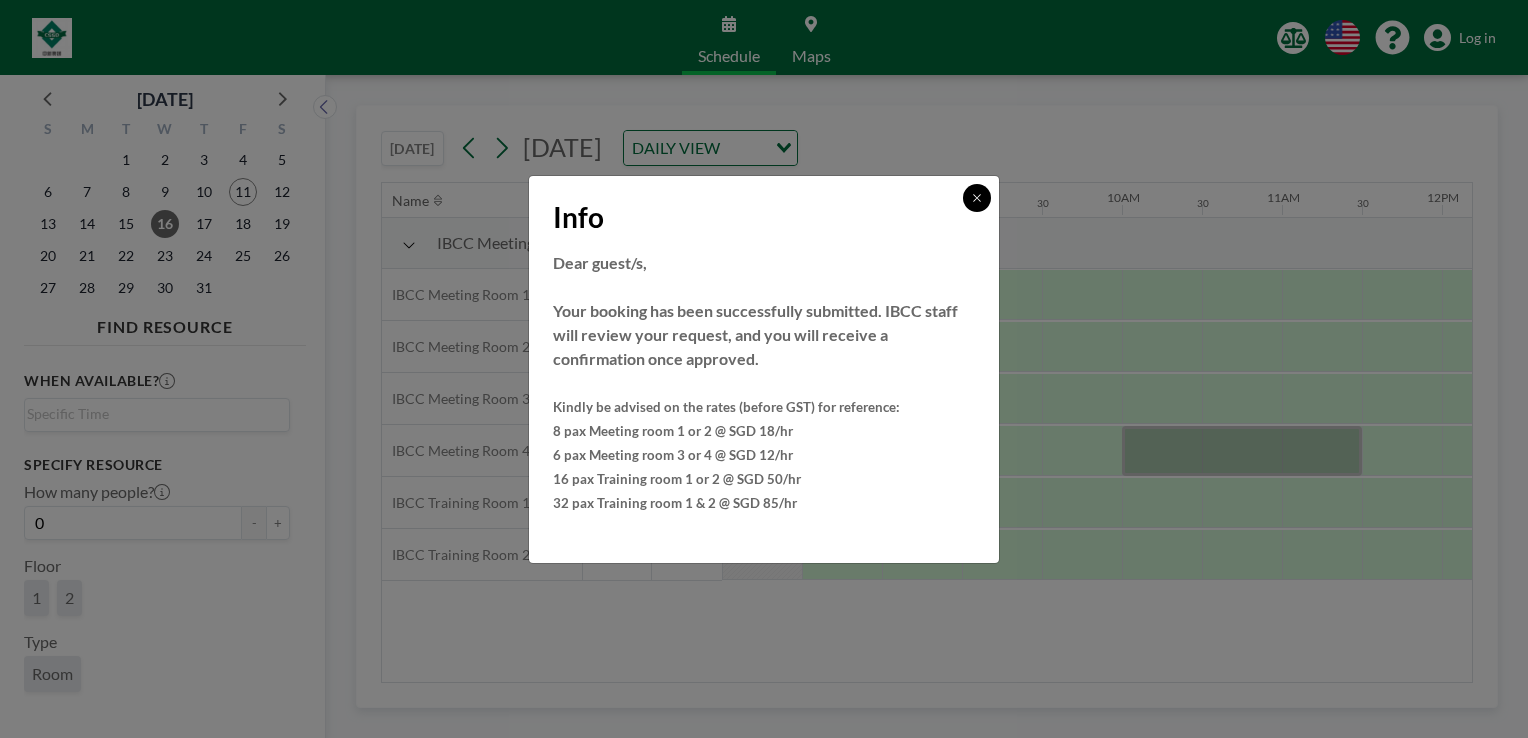 click 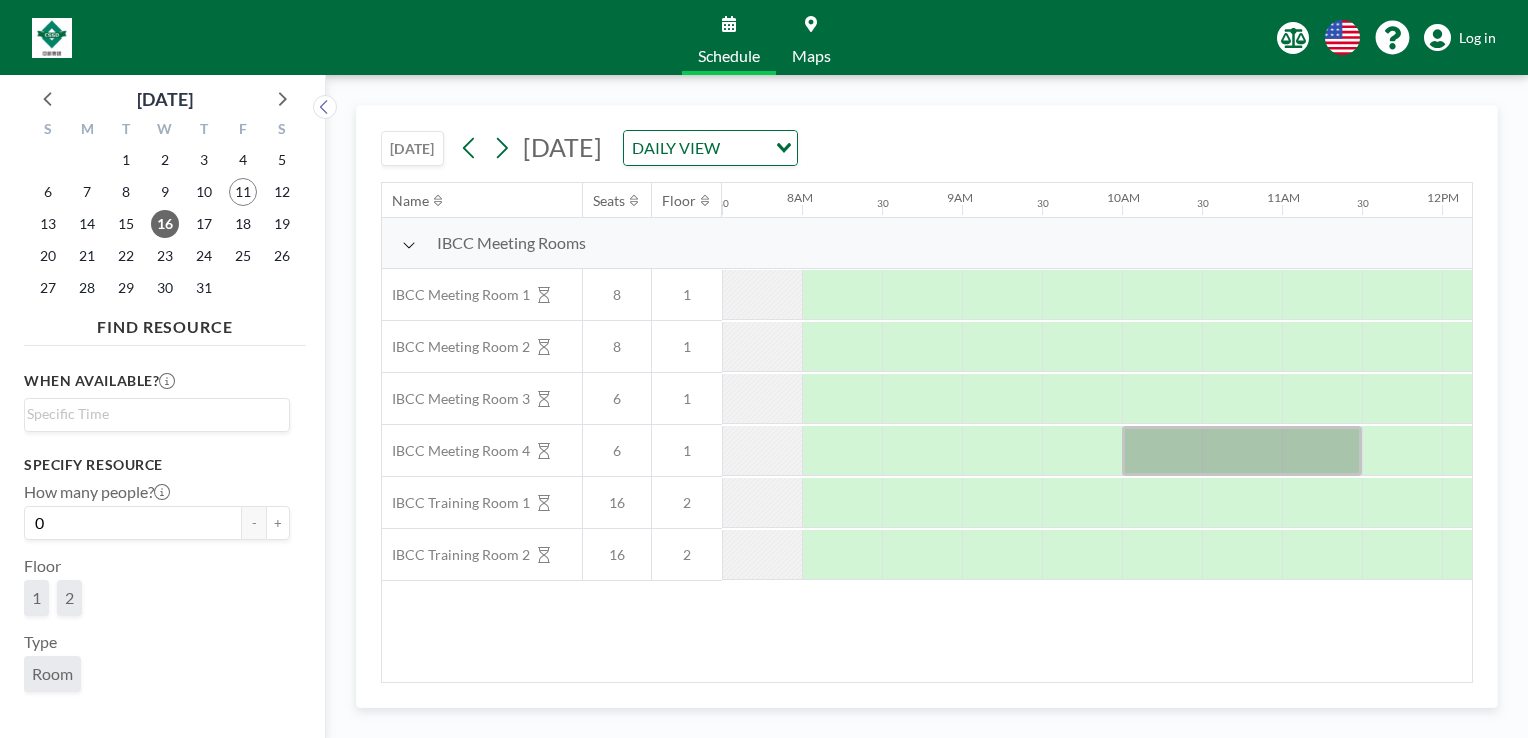 click on "IBCC Meeting Rooms" at bounding box center [1272, 243] 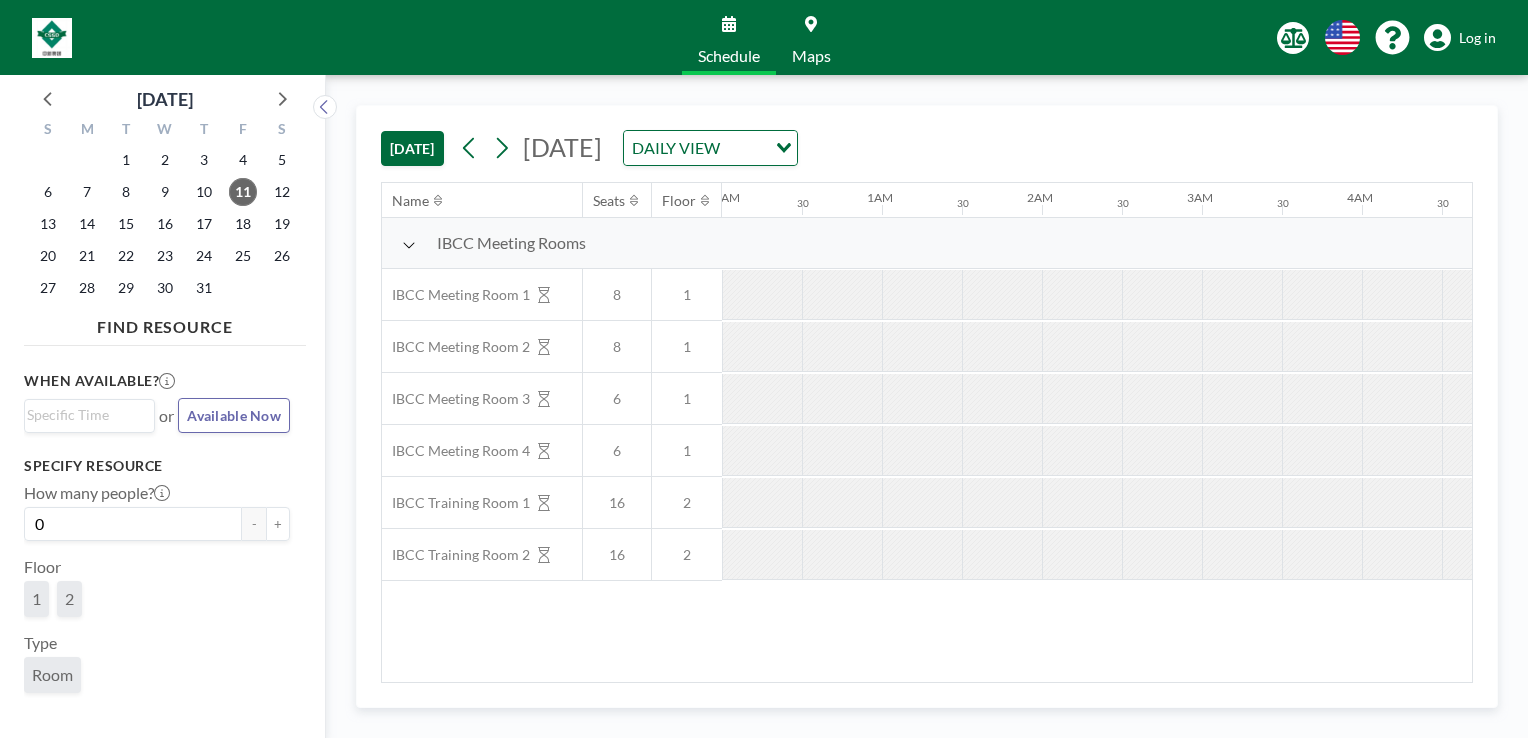 scroll, scrollTop: 0, scrollLeft: 0, axis: both 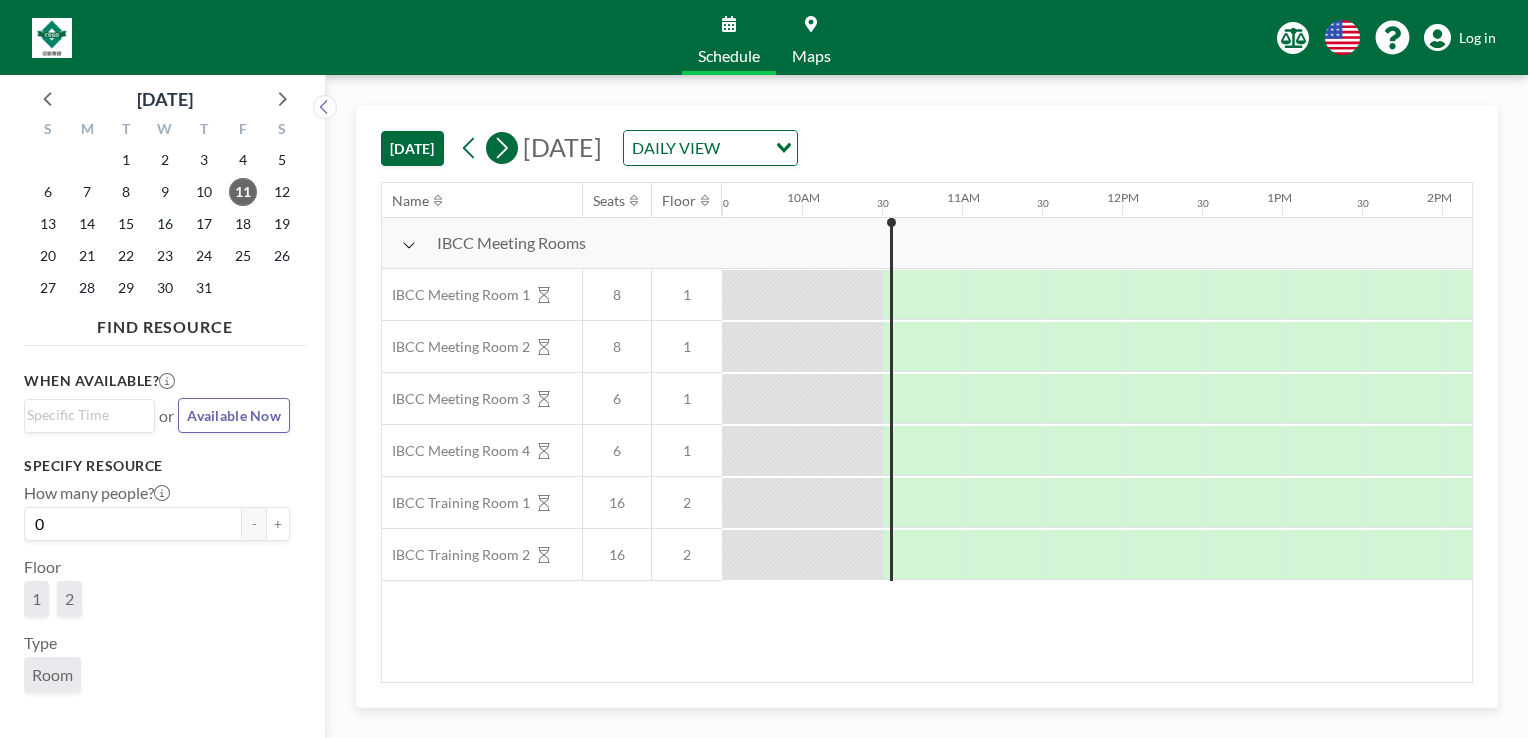 click 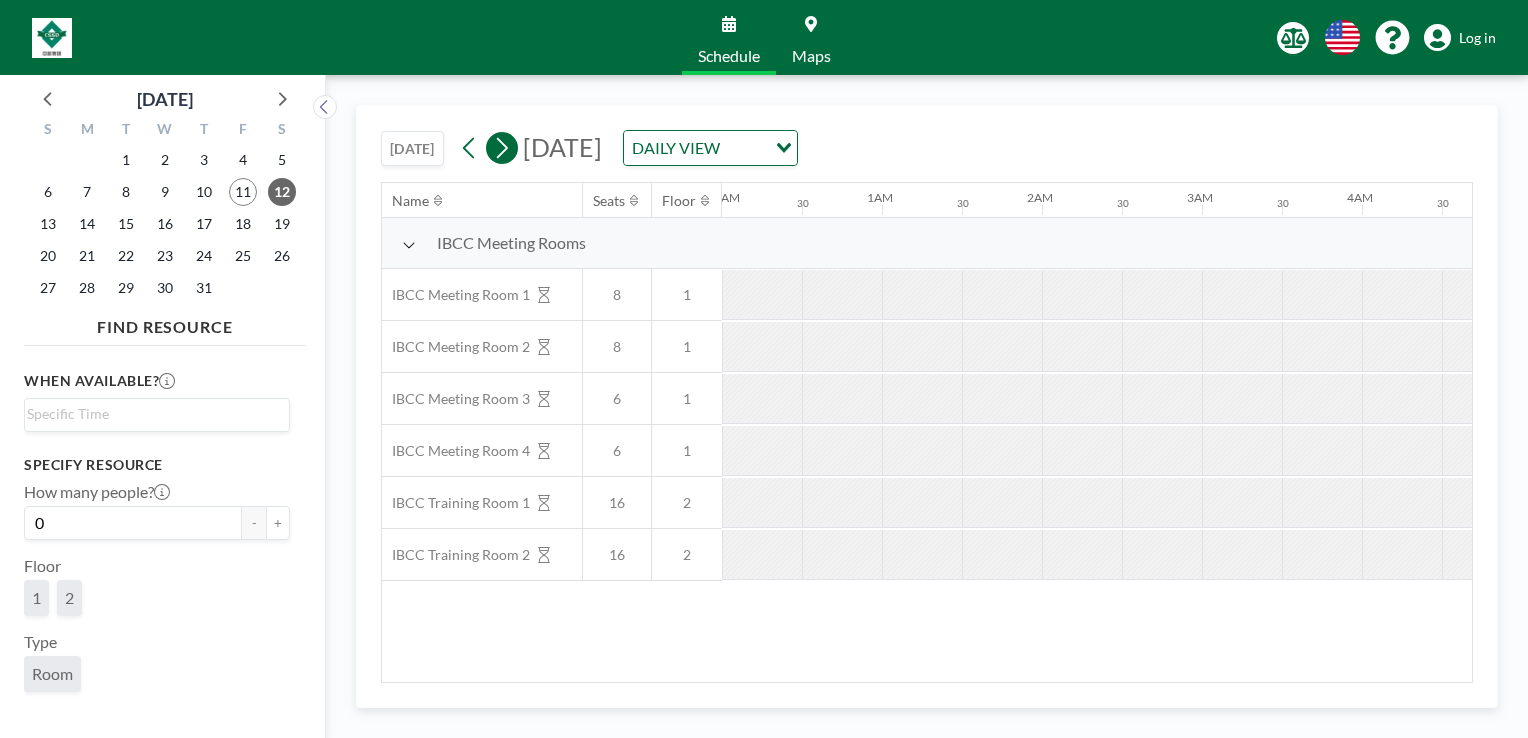scroll, scrollTop: 0, scrollLeft: 530, axis: horizontal 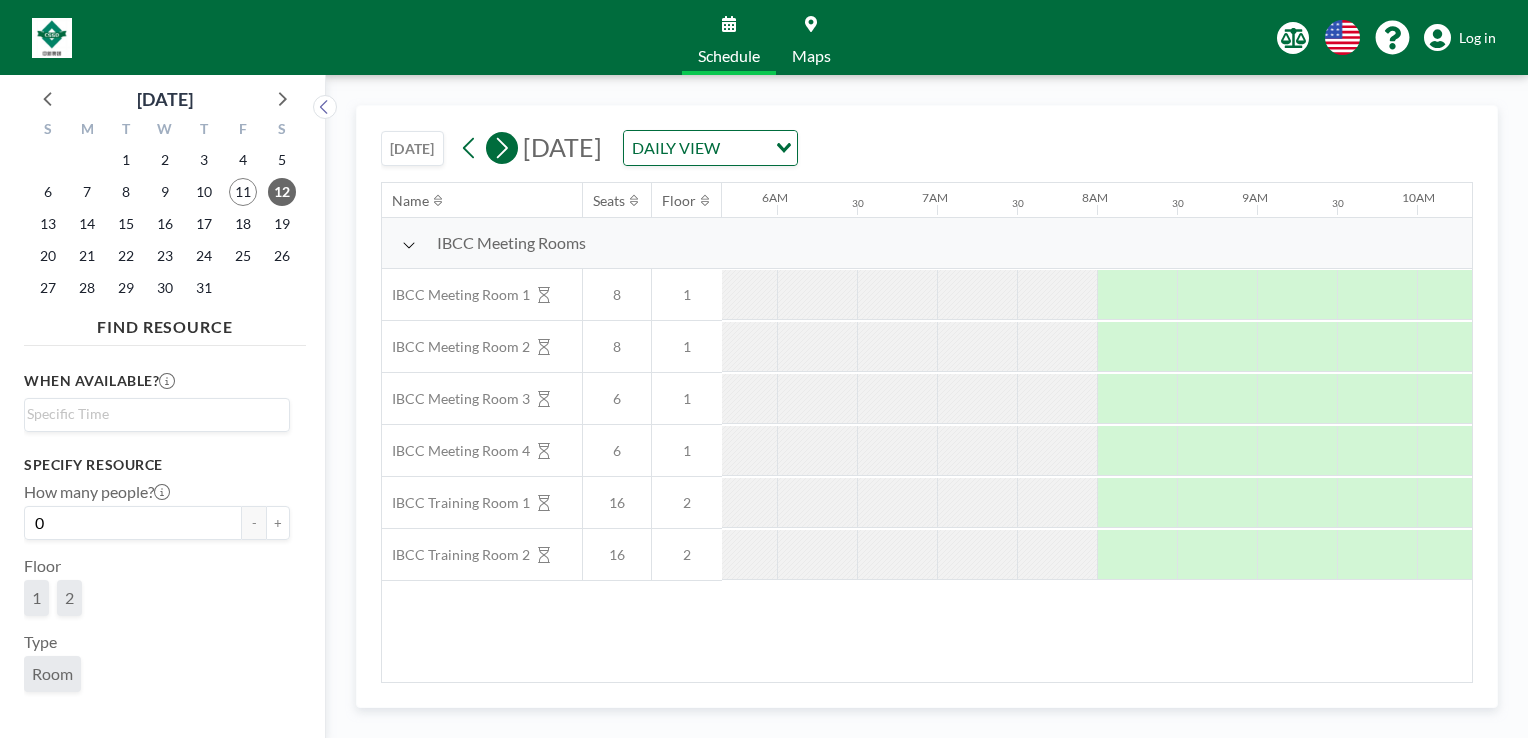 click 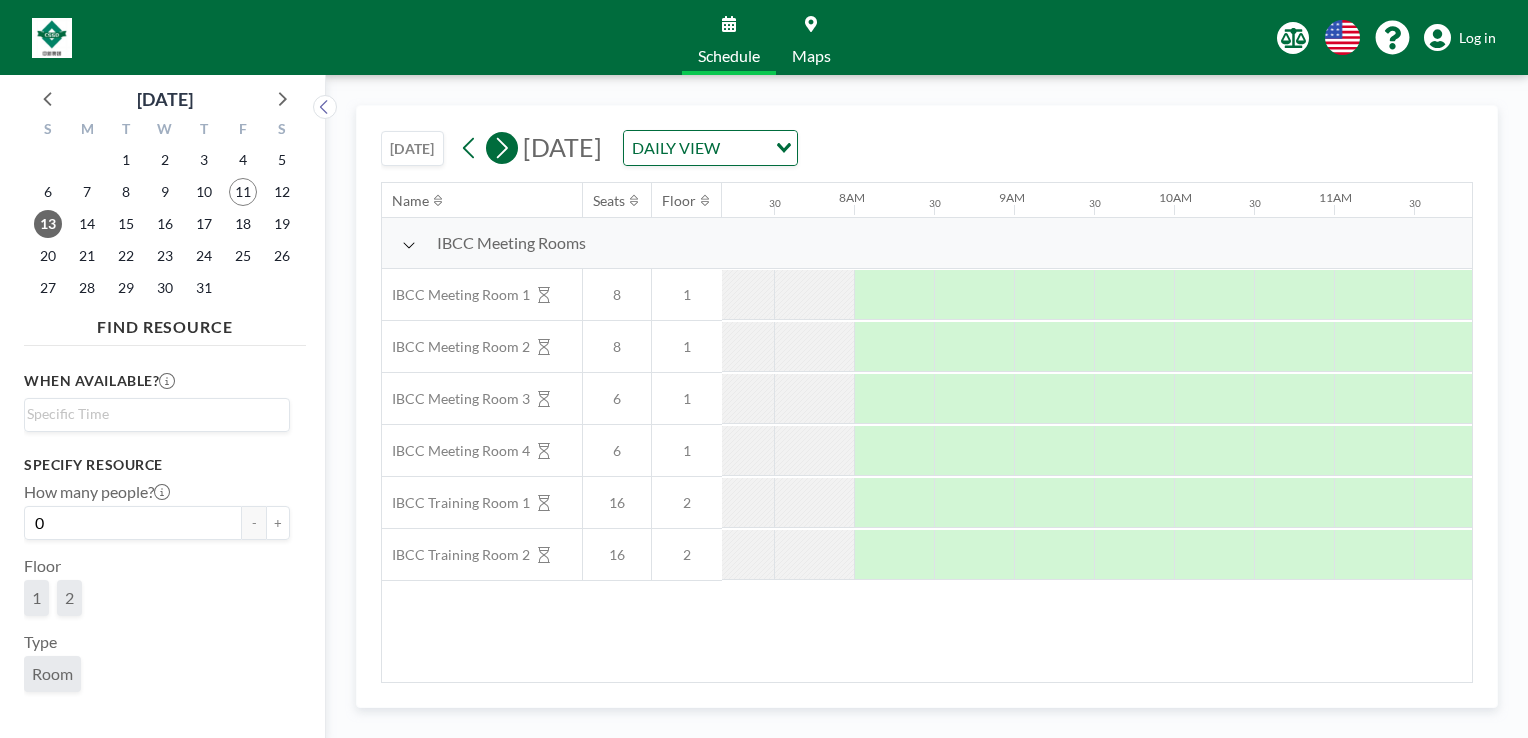 scroll, scrollTop: 0, scrollLeft: 1200, axis: horizontal 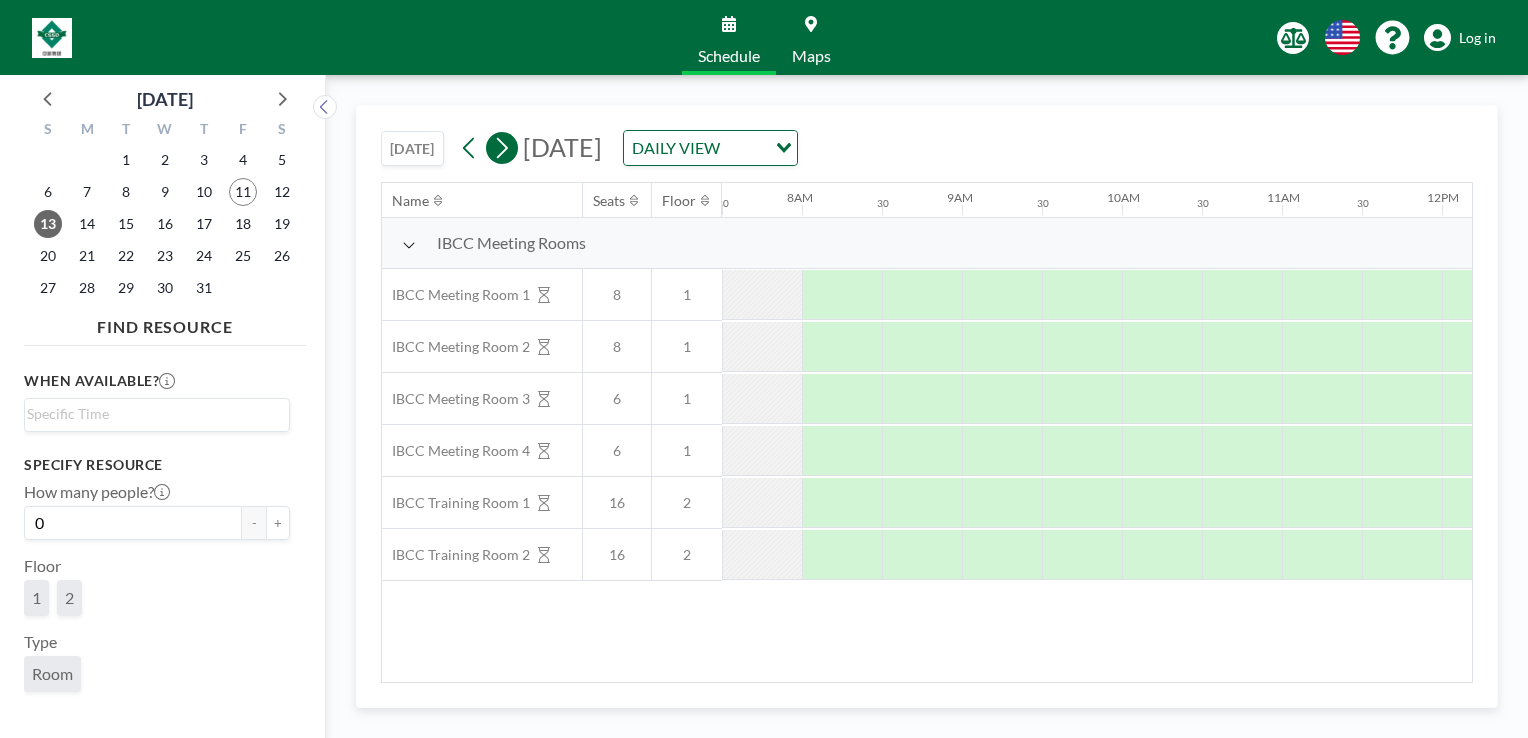 click 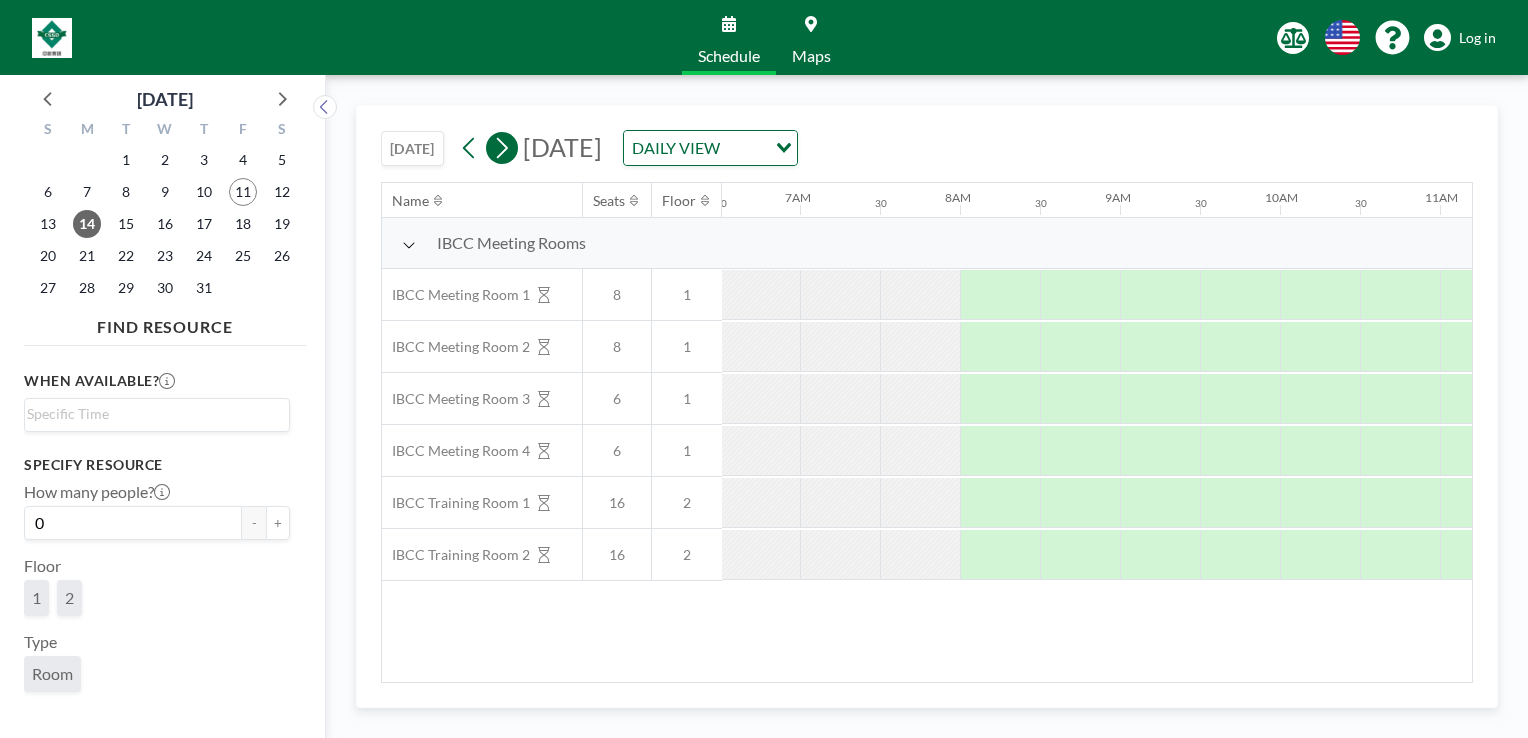 scroll, scrollTop: 0, scrollLeft: 1200, axis: horizontal 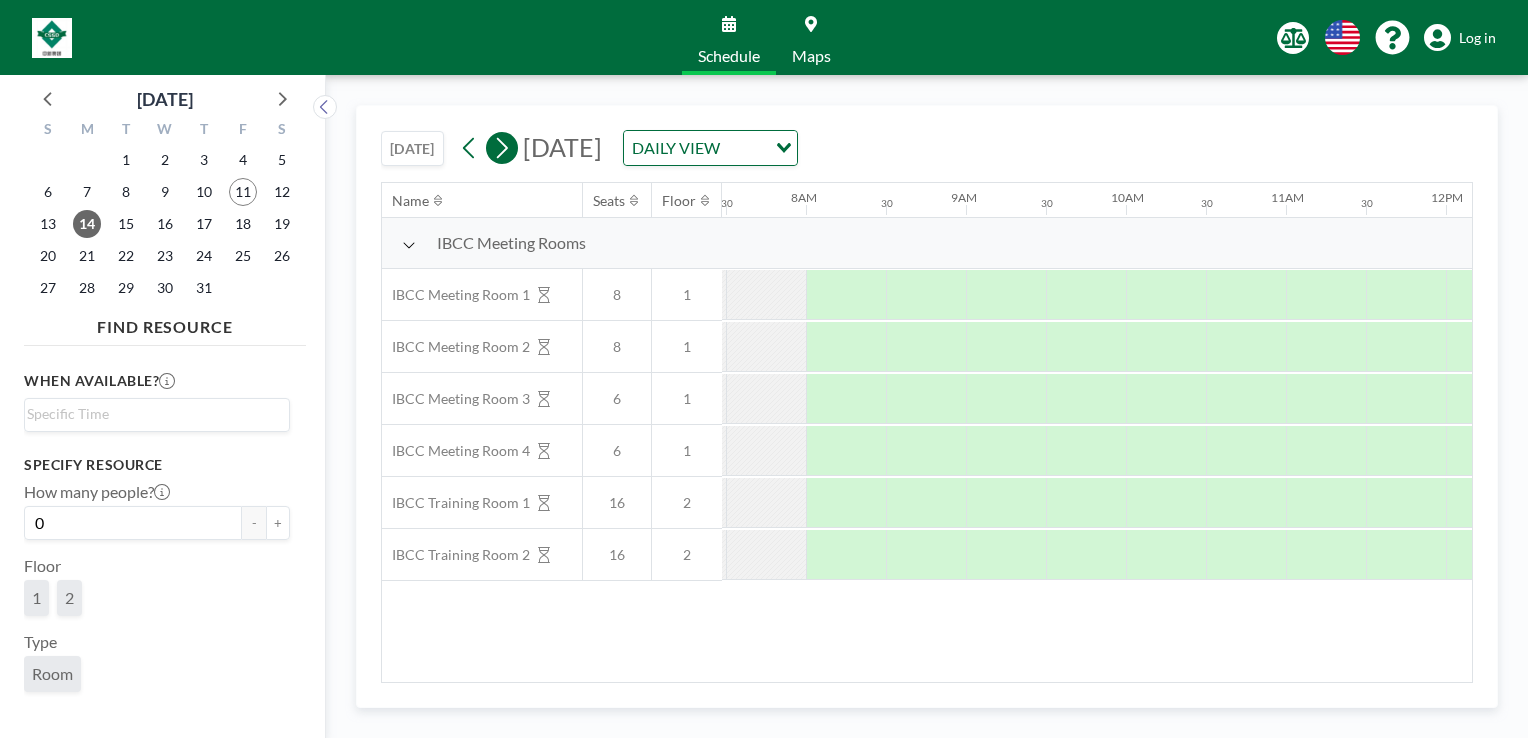 click 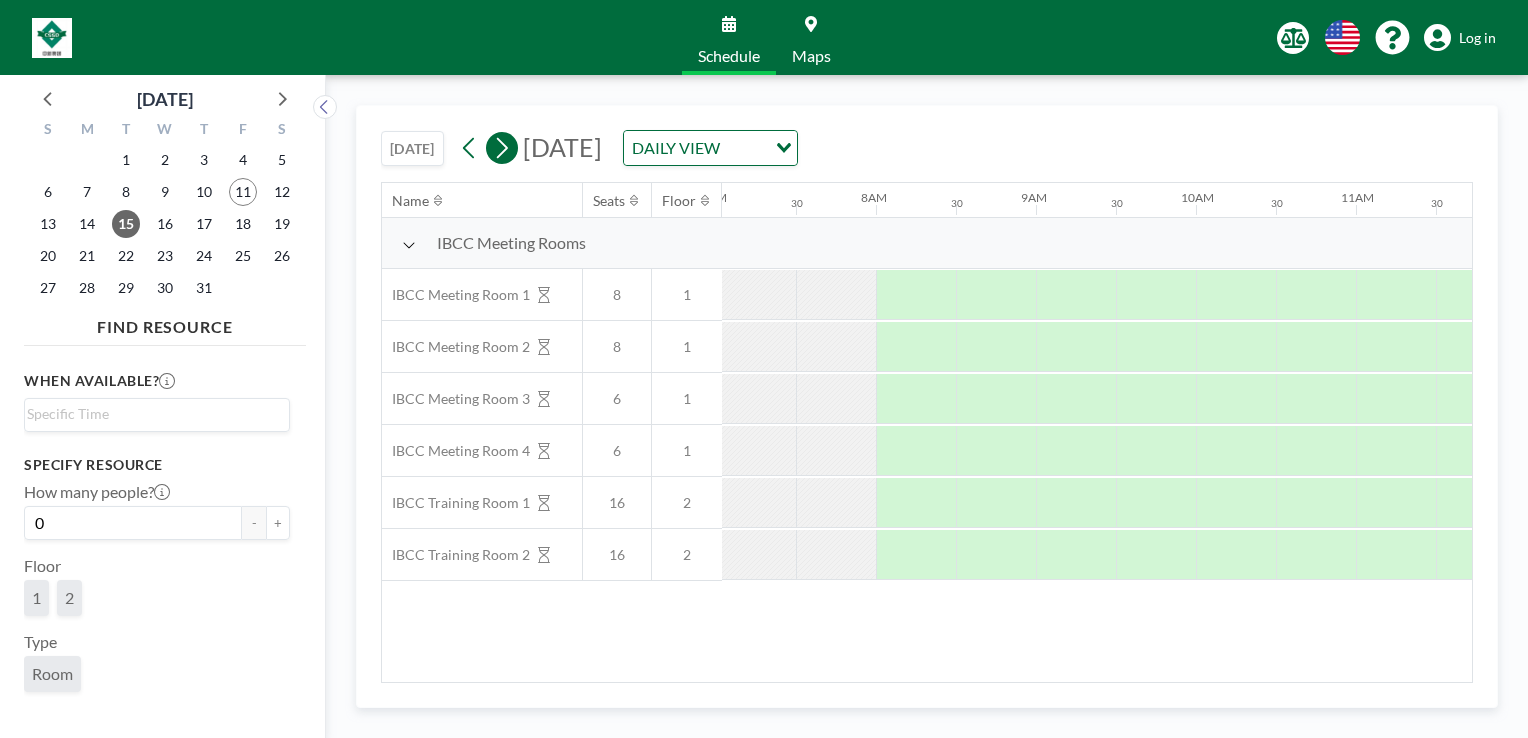 scroll, scrollTop: 0, scrollLeft: 1200, axis: horizontal 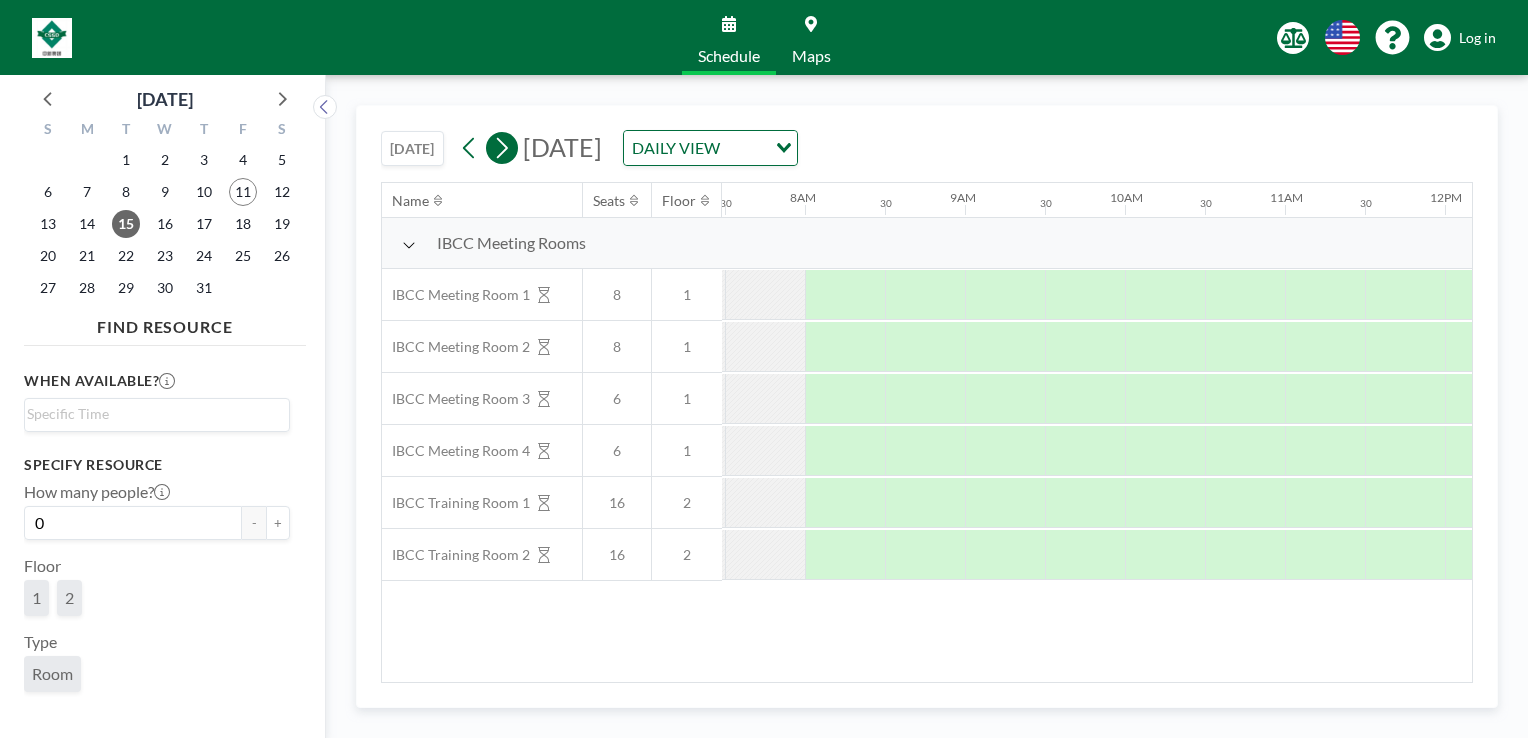 click 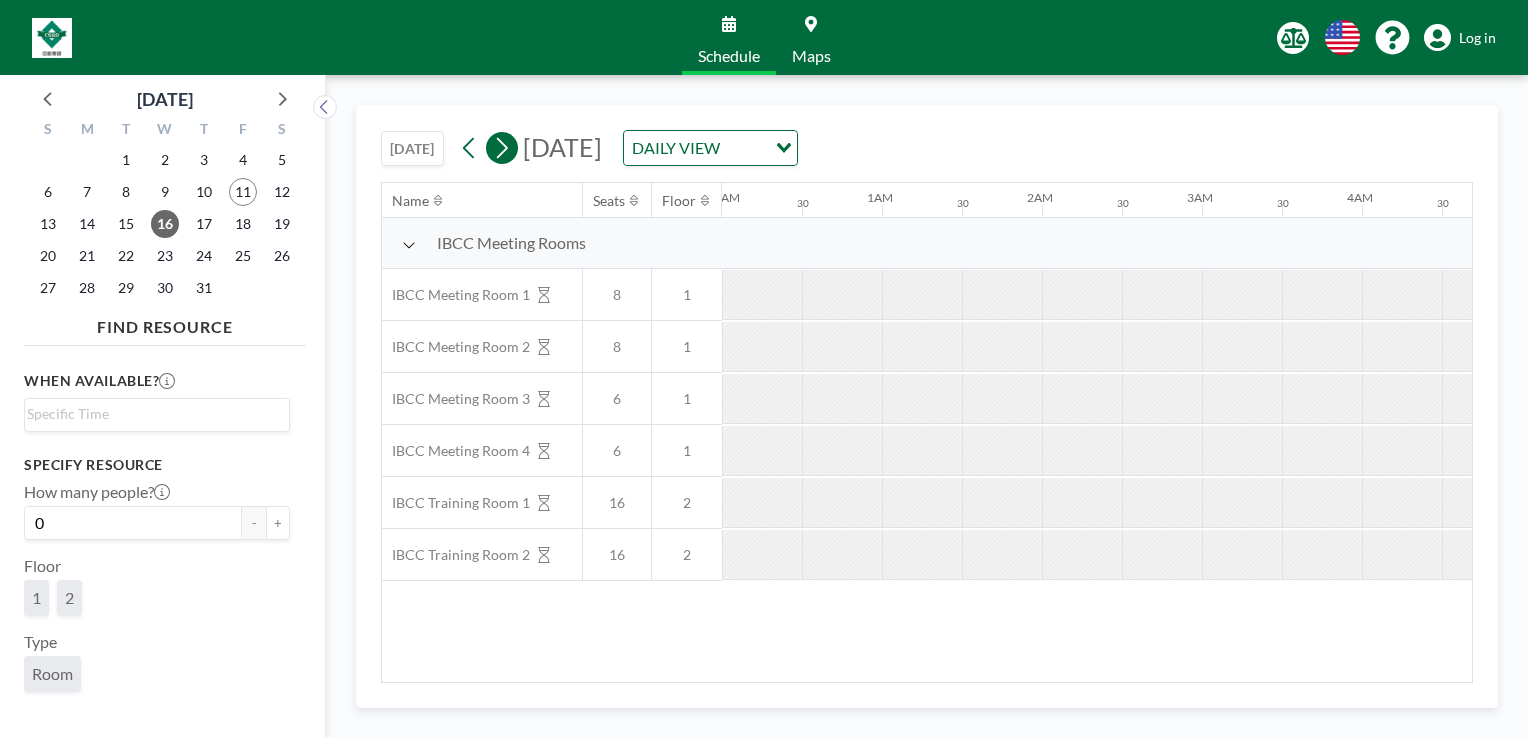 scroll, scrollTop: 0, scrollLeft: 634, axis: horizontal 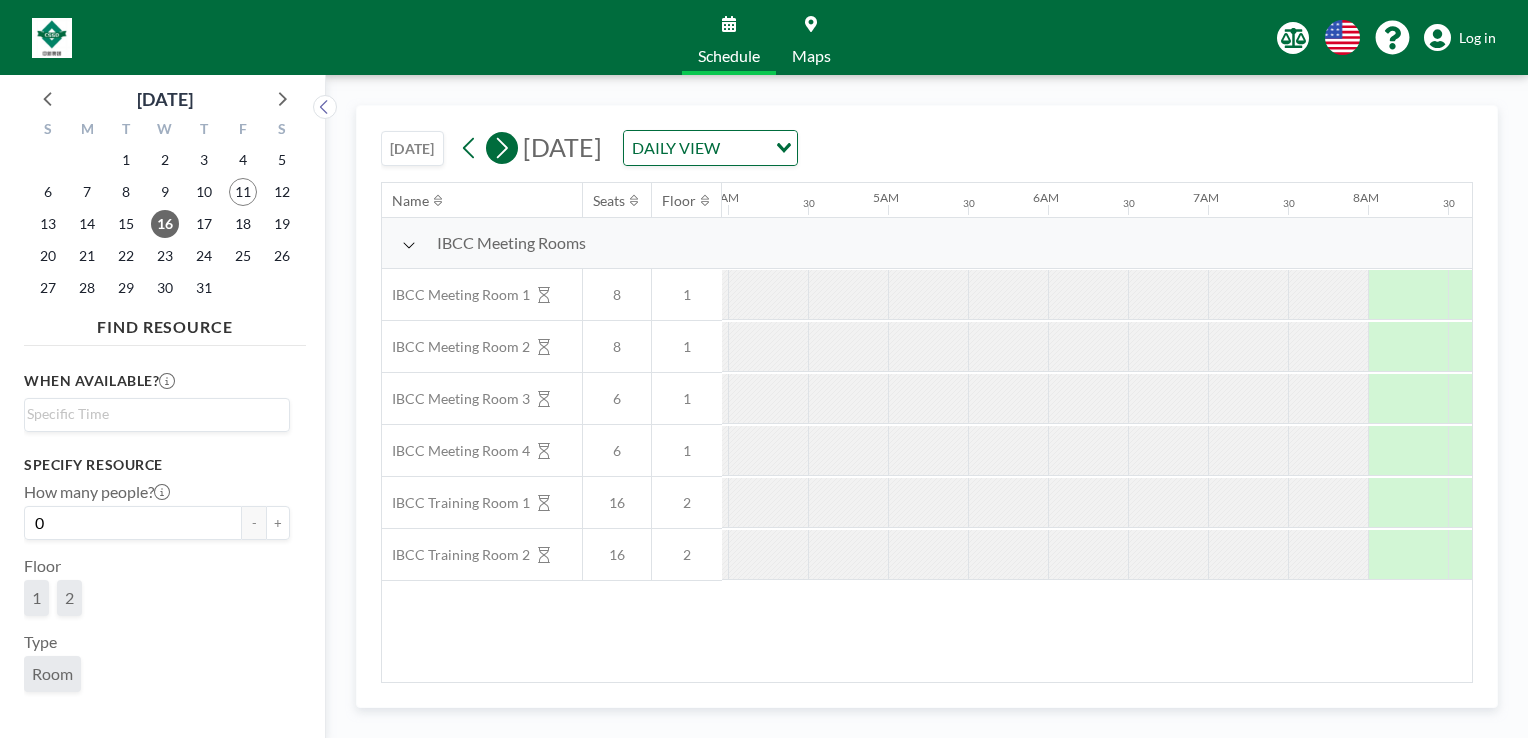 click 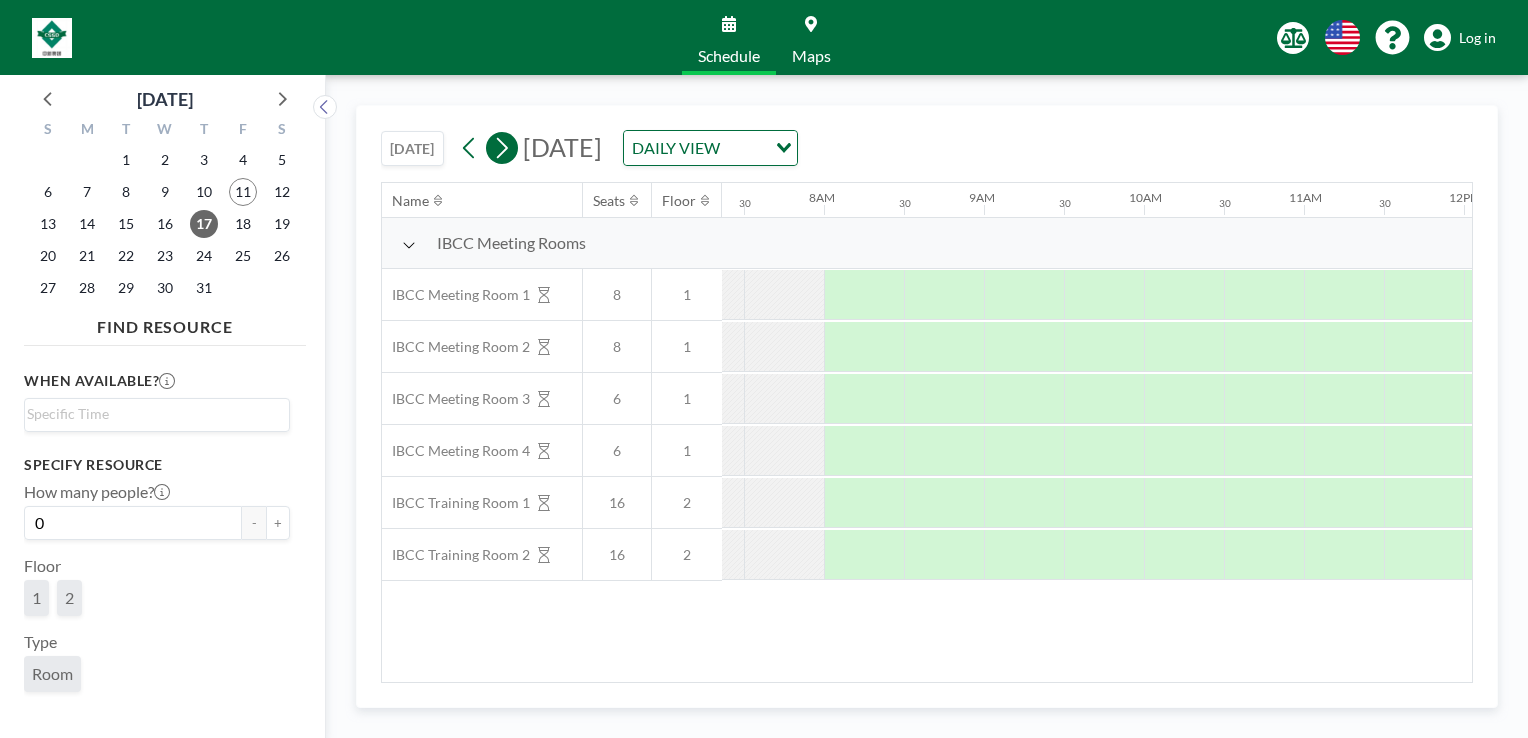 scroll, scrollTop: 0, scrollLeft: 1200, axis: horizontal 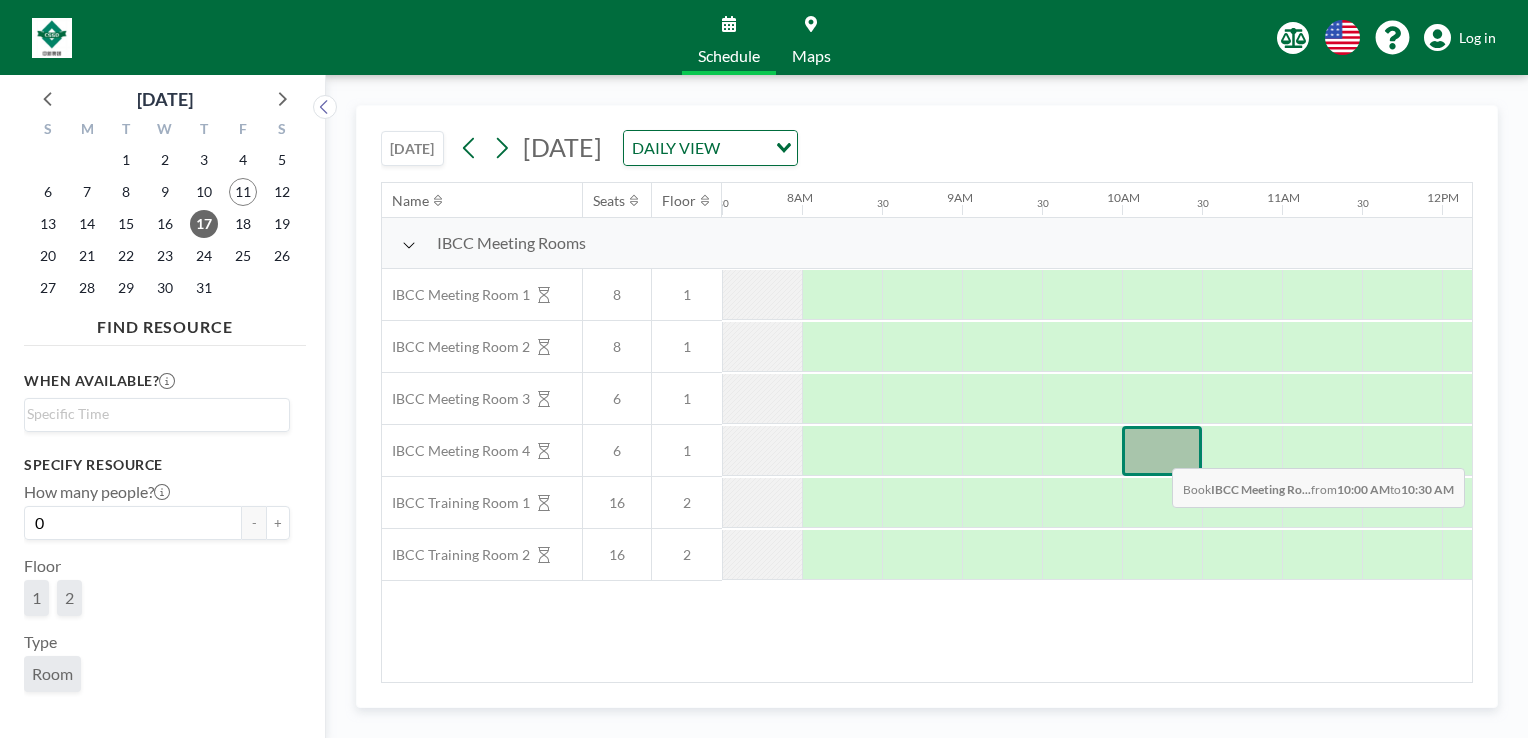 drag, startPoint x: 1121, startPoint y: 451, endPoint x: 1156, endPoint y: 452, distance: 35.014282 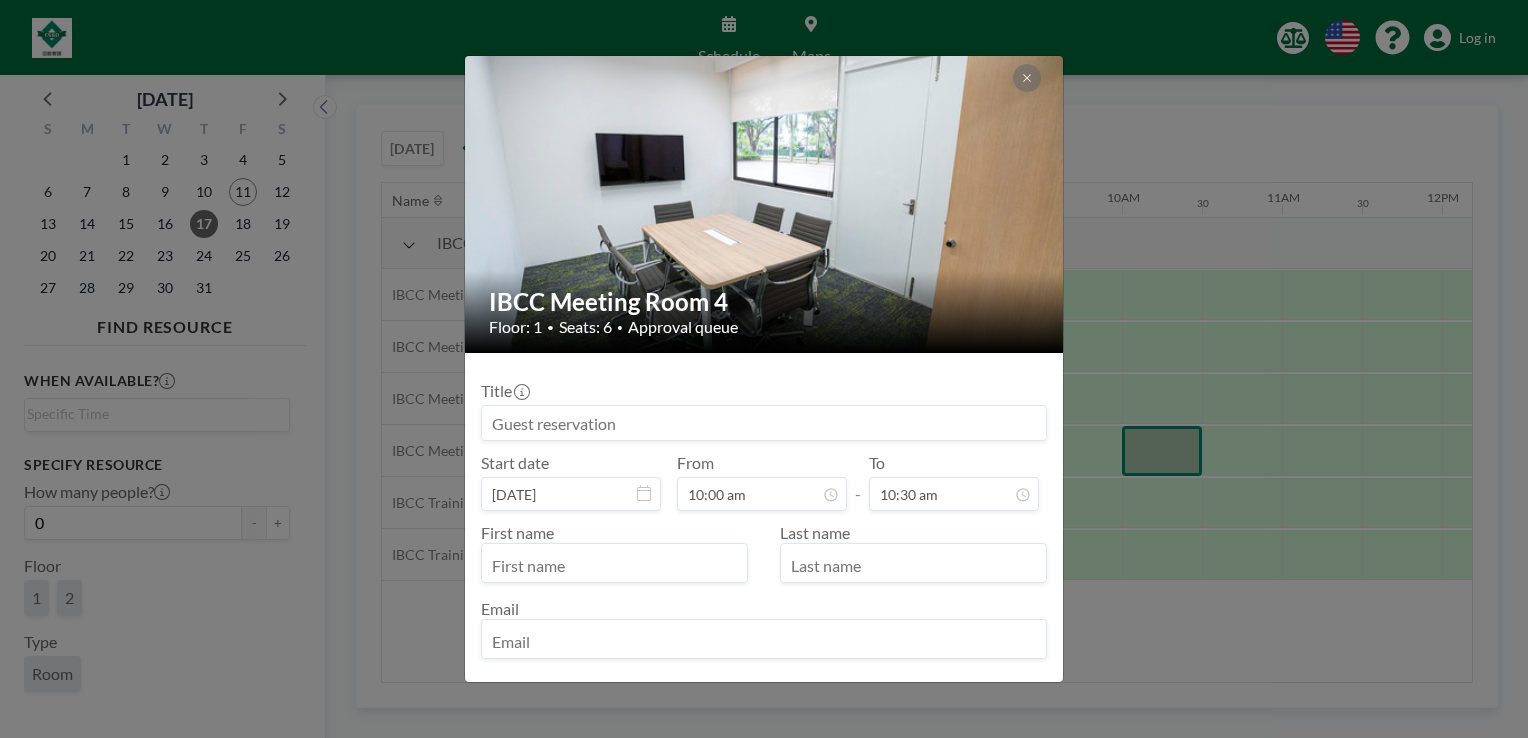 scroll, scrollTop: 142, scrollLeft: 0, axis: vertical 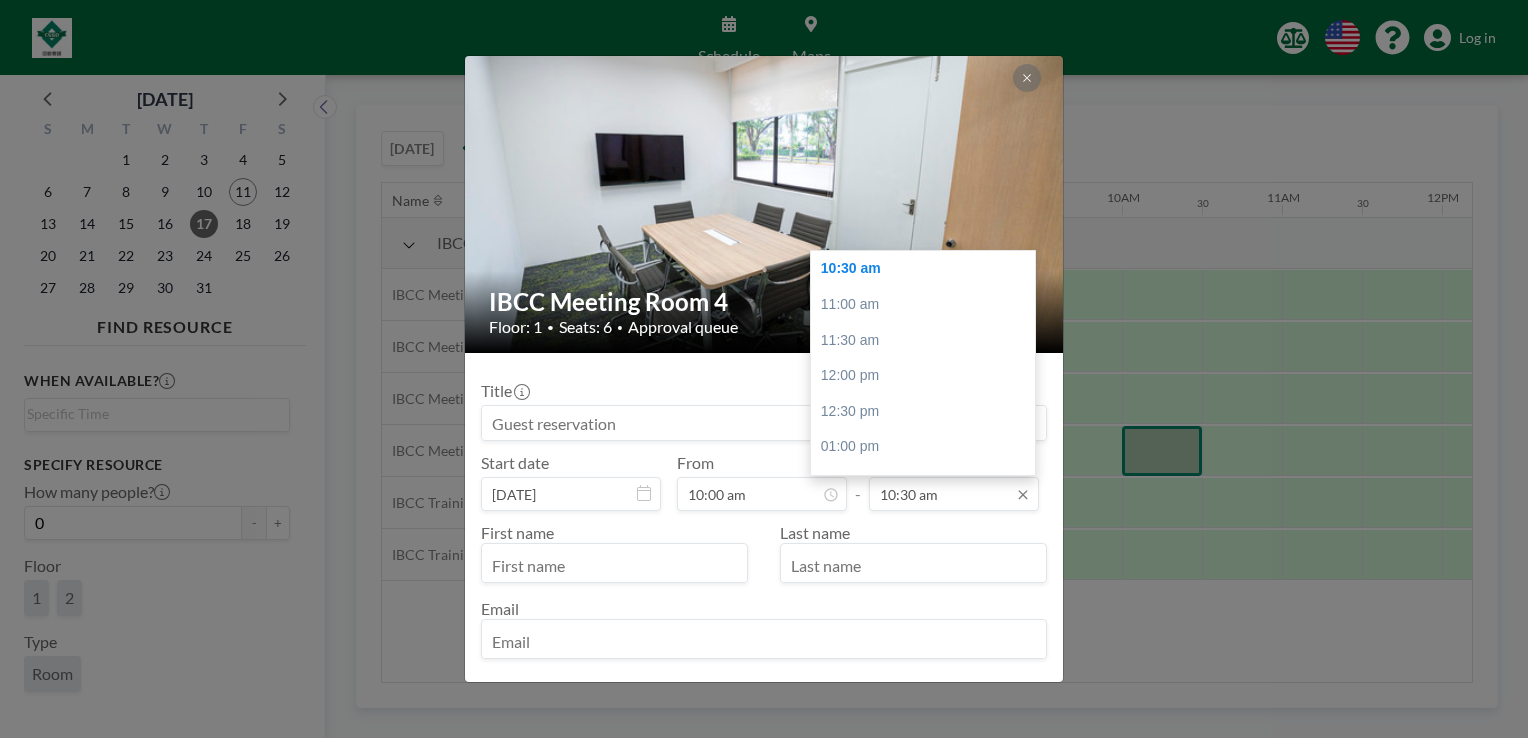 click on "10:30 am" at bounding box center [954, 494] 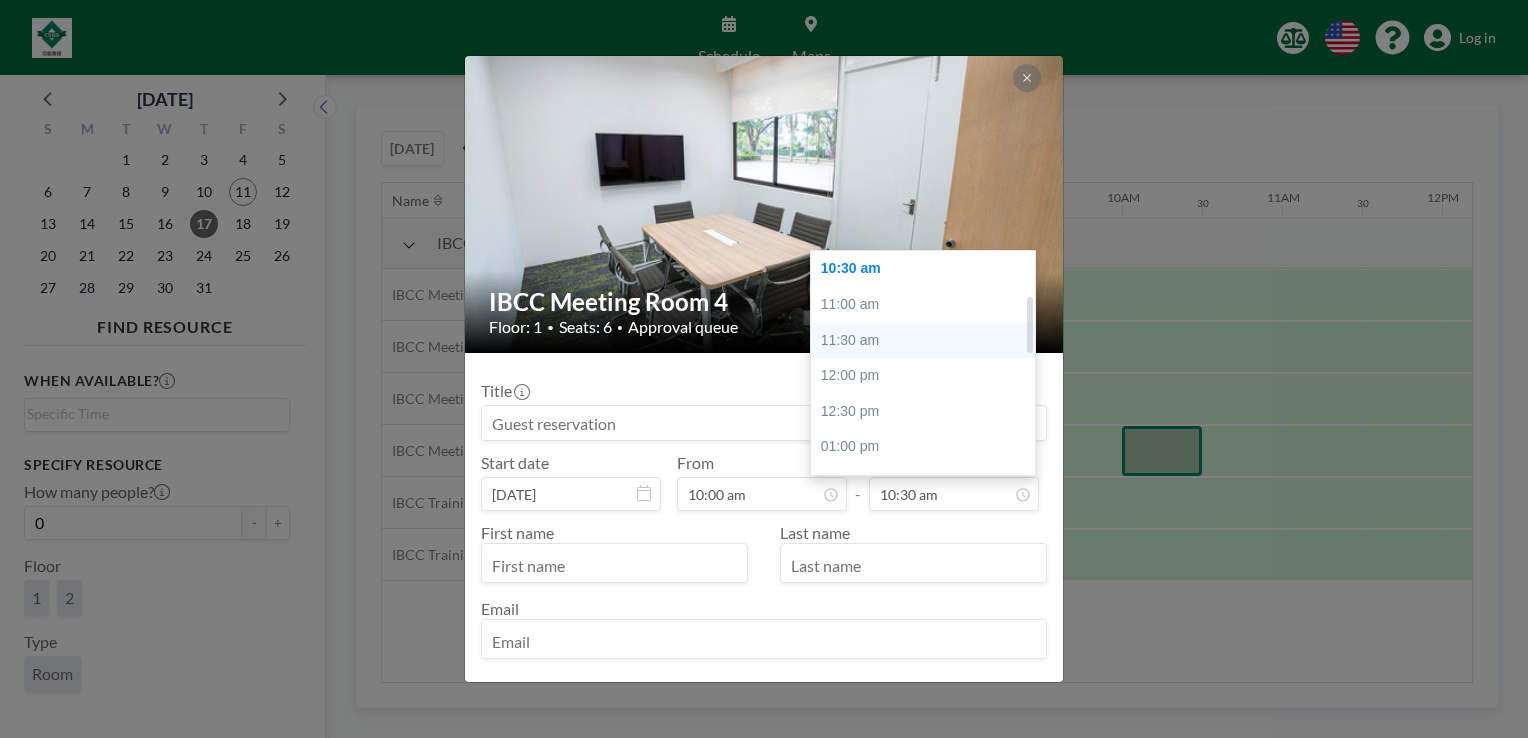 click on "11:30 am" at bounding box center [928, 341] 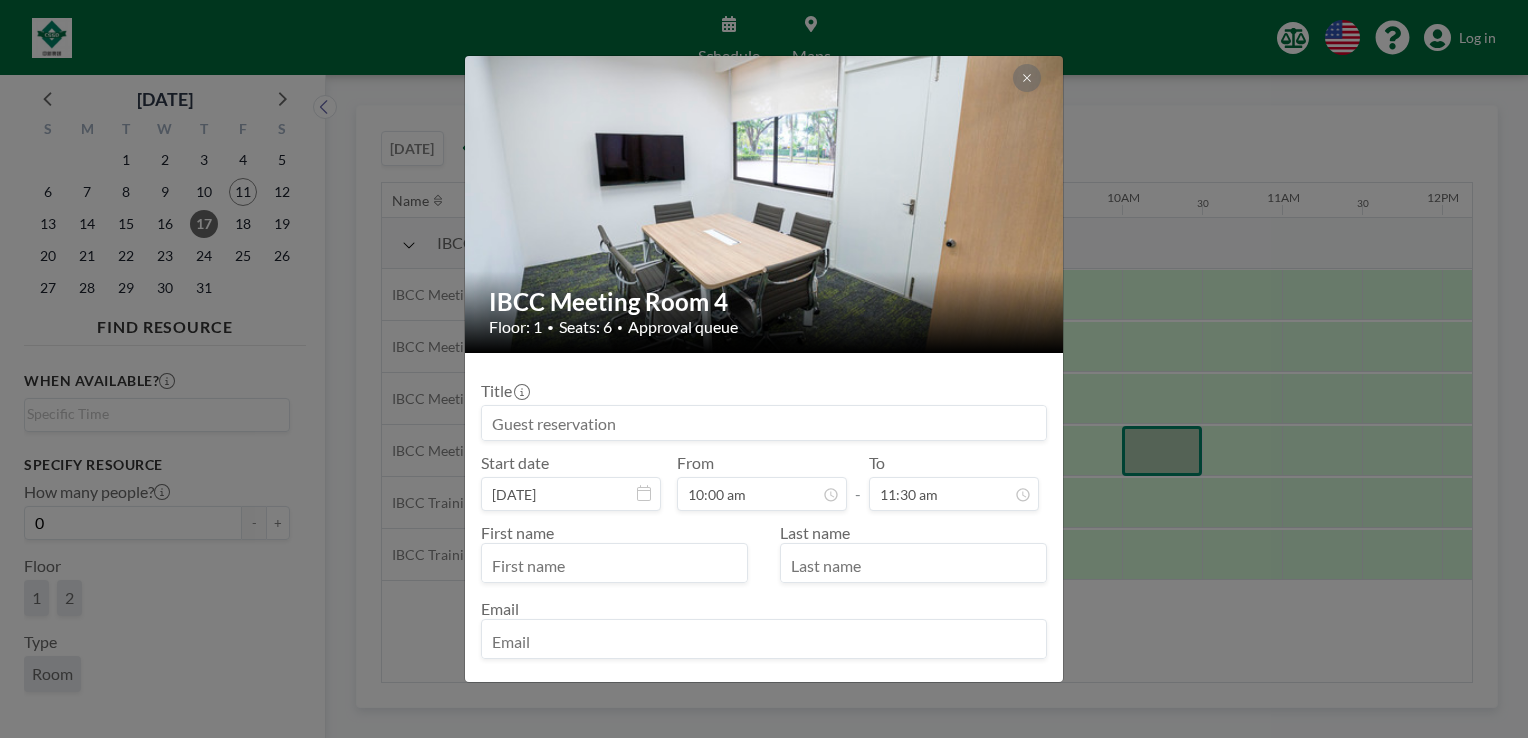 click at bounding box center [764, 423] 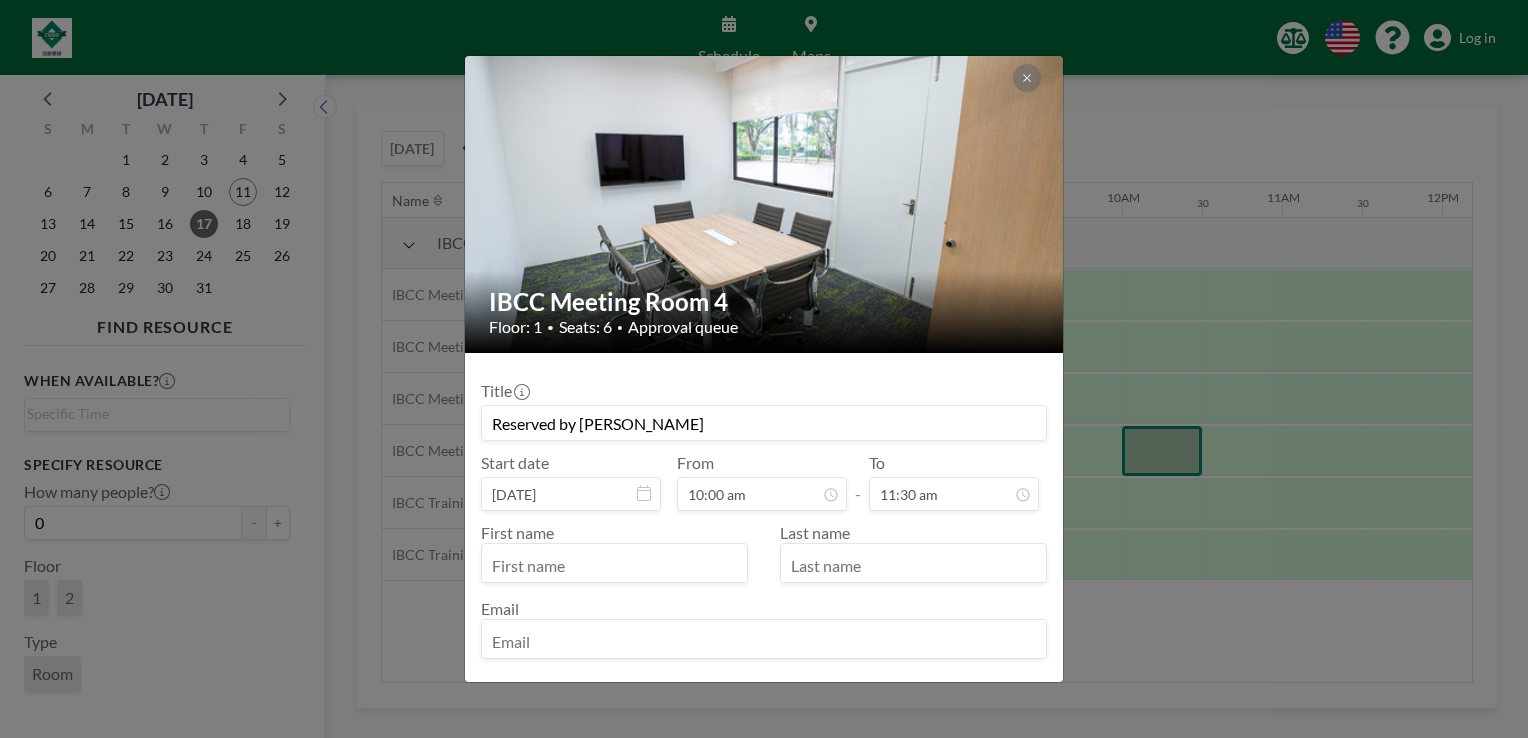 type on "[PERSON_NAME]" 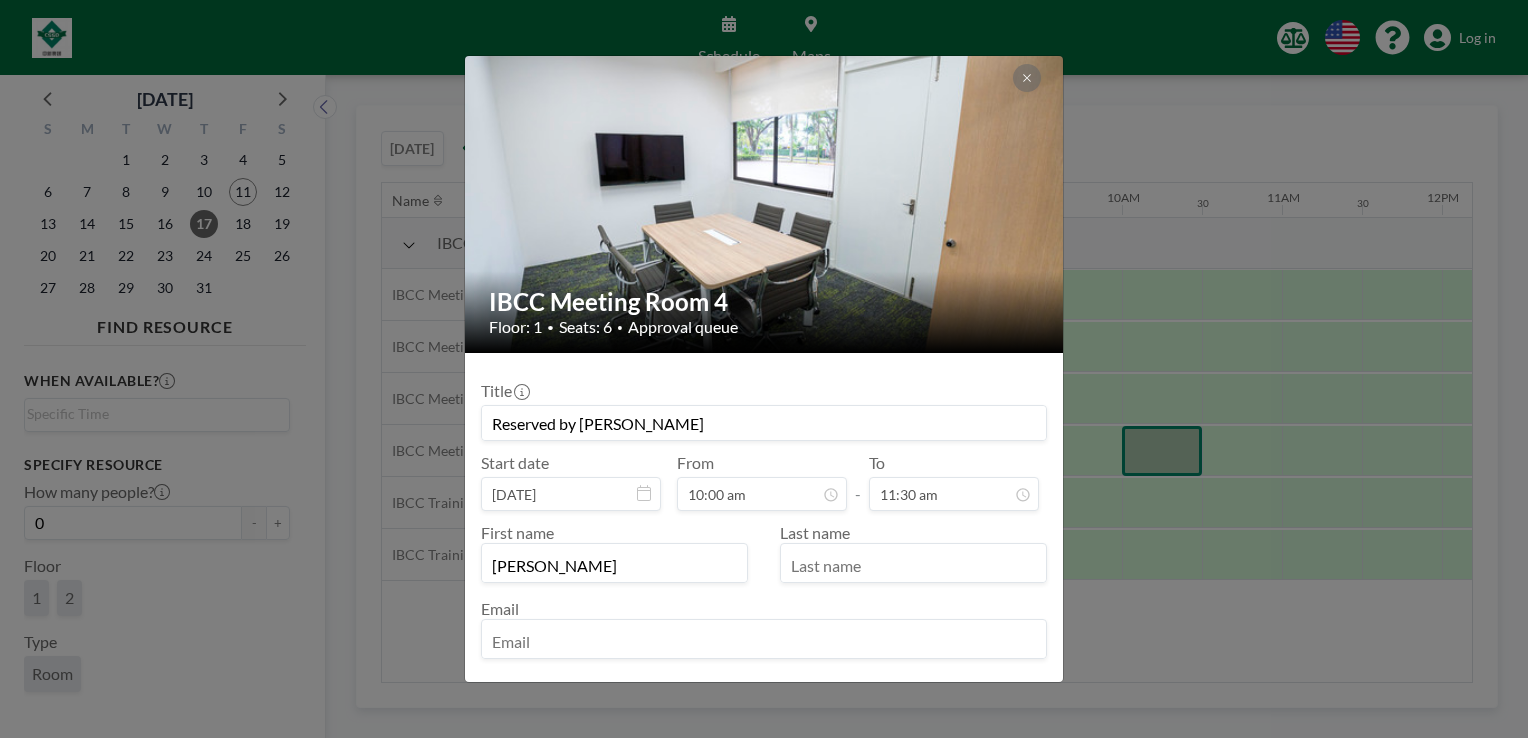 type on "Tong" 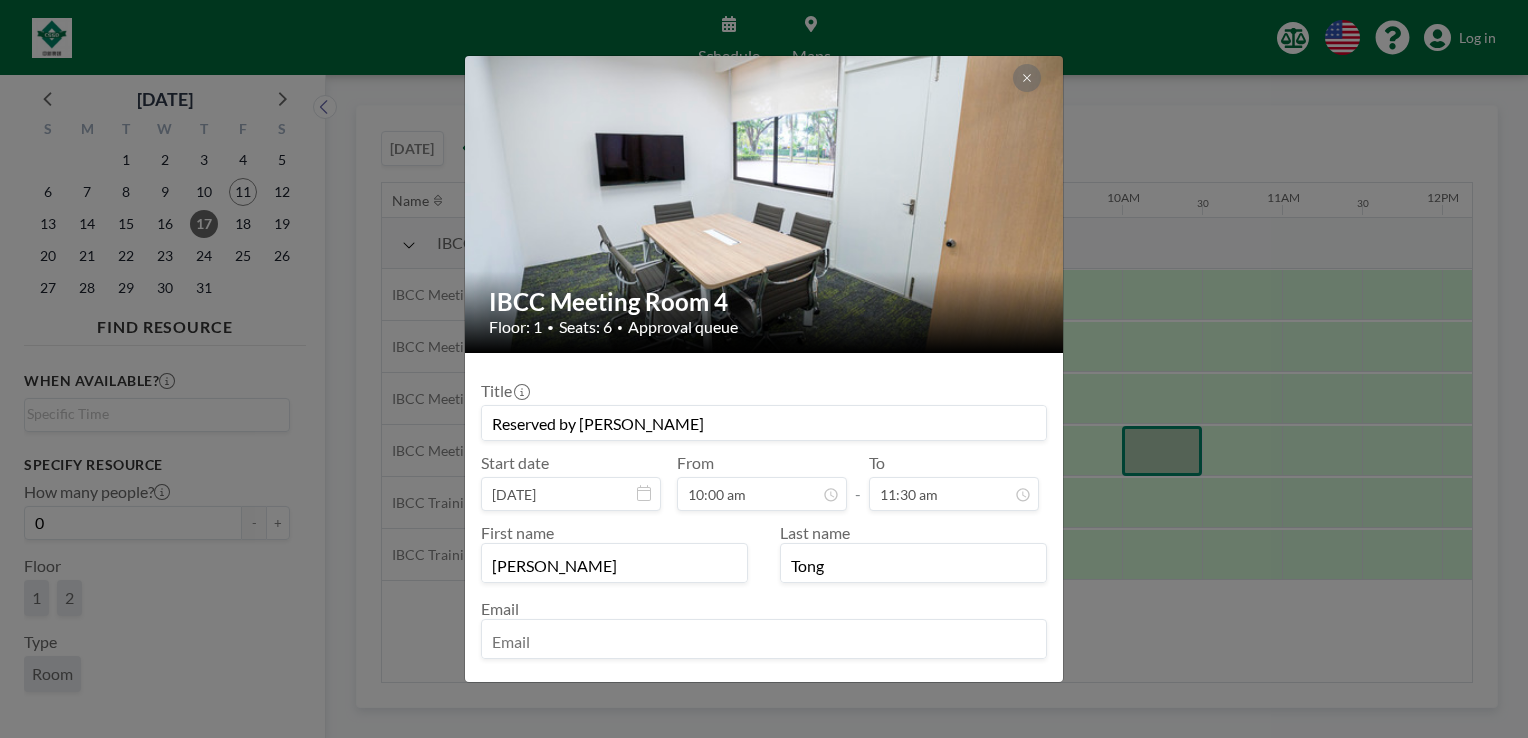 type on "[PERSON_NAME][EMAIL_ADDRESS][PERSON_NAME]" 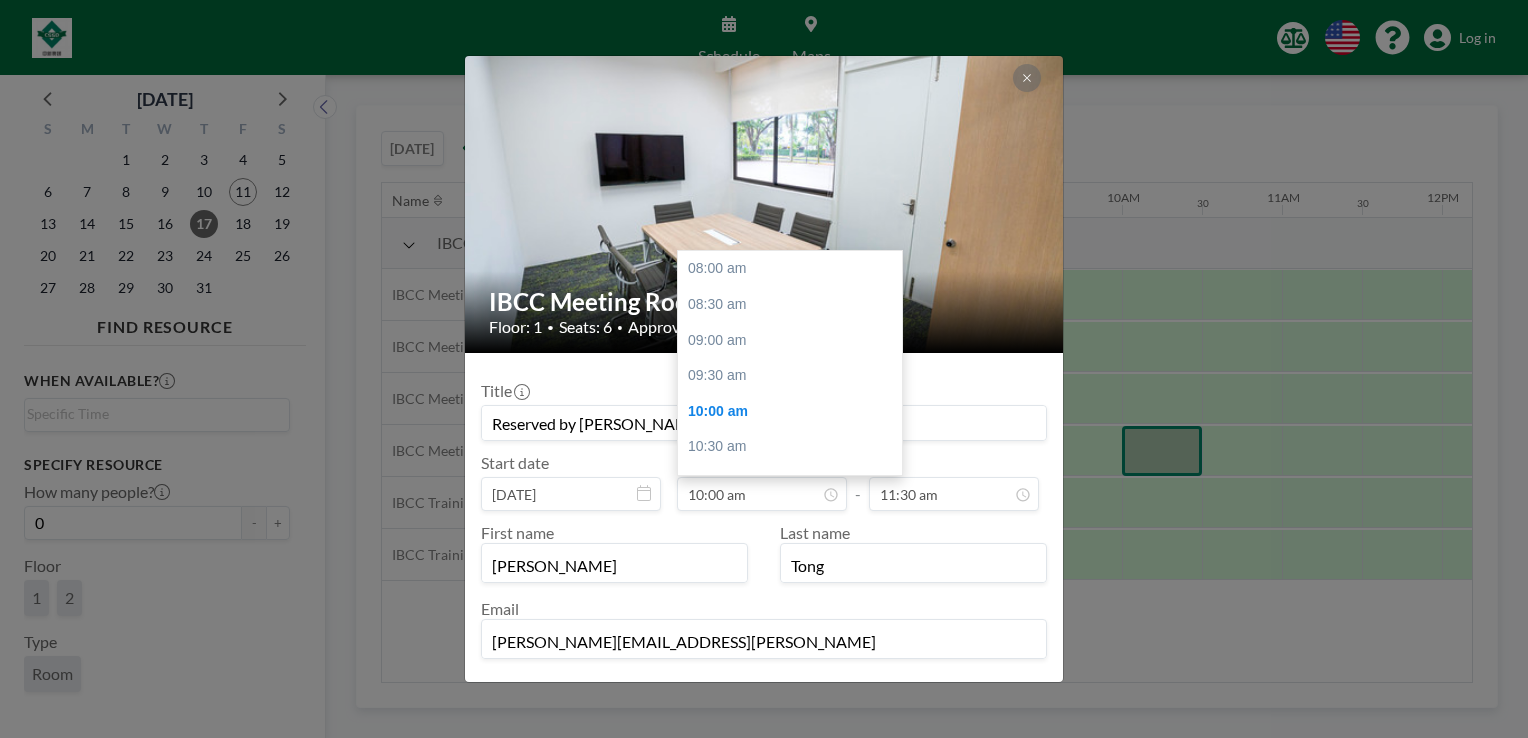 scroll, scrollTop: 142, scrollLeft: 0, axis: vertical 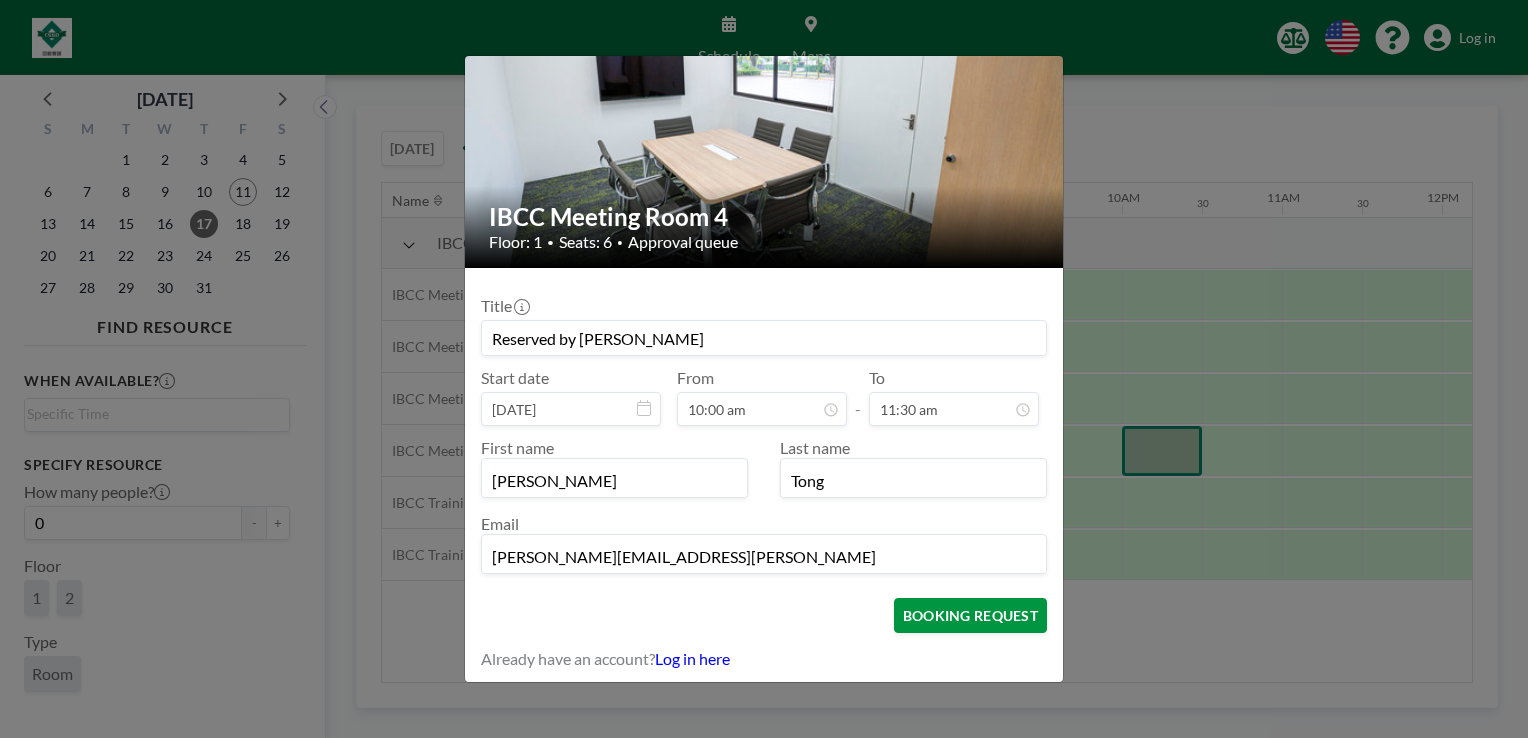 click on "BOOKING REQUEST" at bounding box center (970, 615) 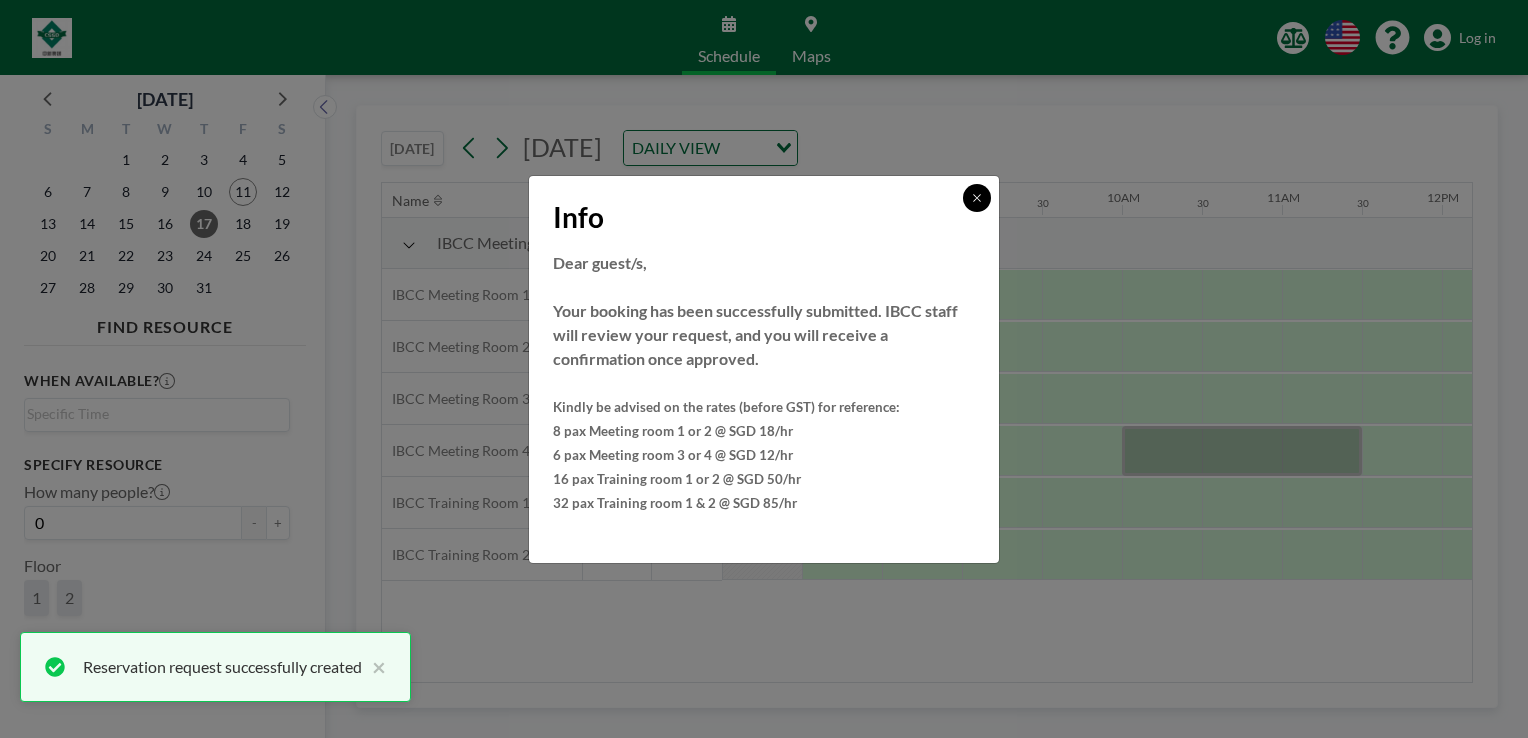 click at bounding box center (977, 198) 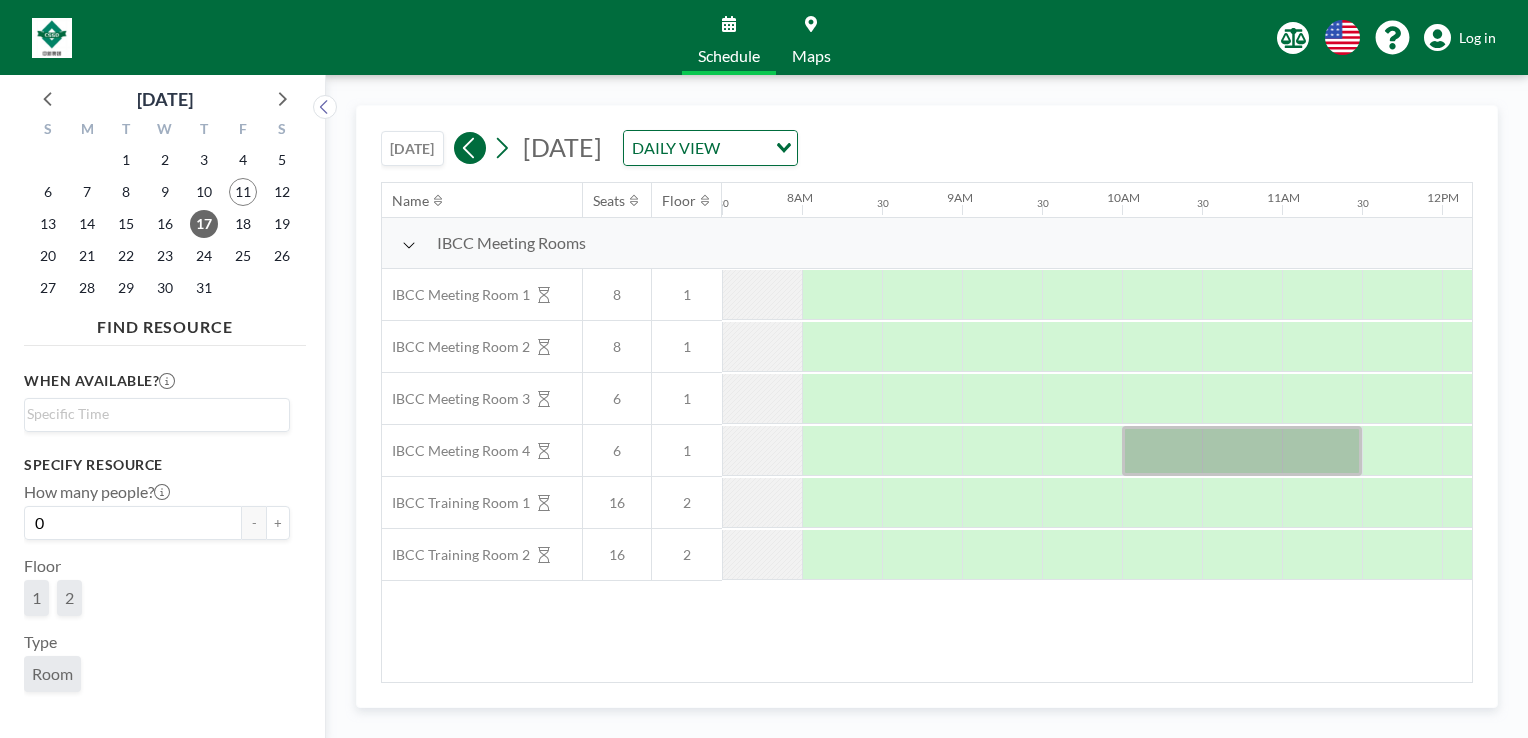 click at bounding box center (470, 148) 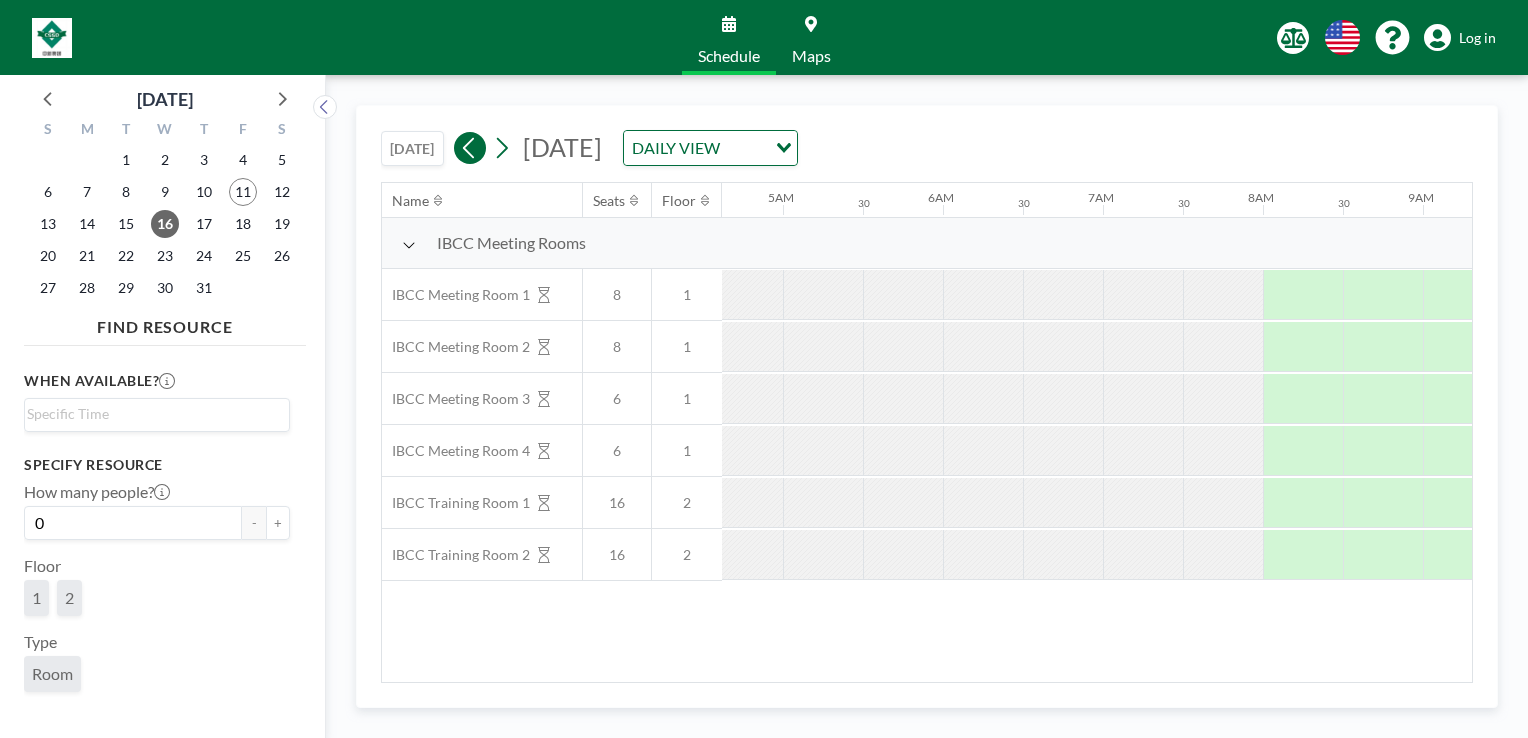 click 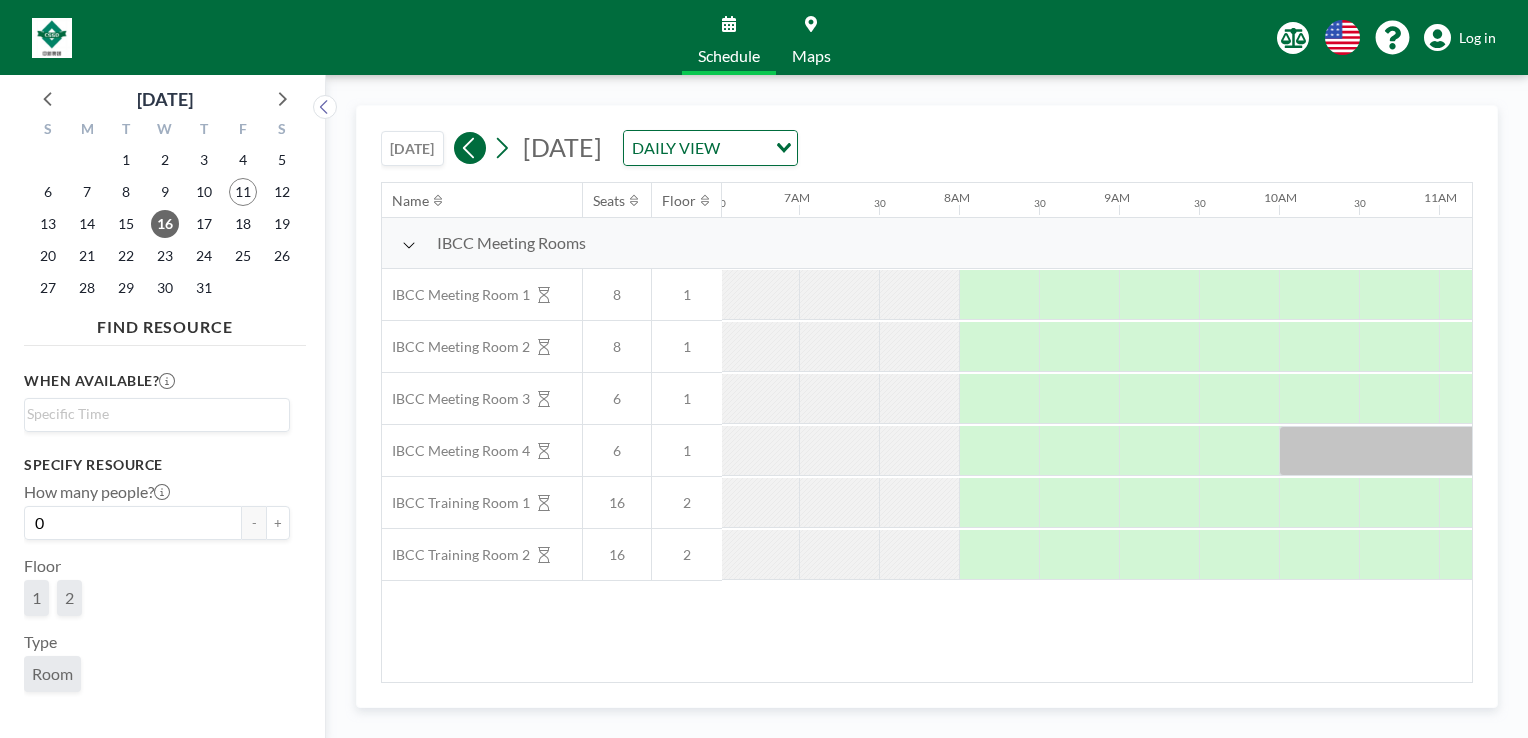 scroll, scrollTop: 0, scrollLeft: 0, axis: both 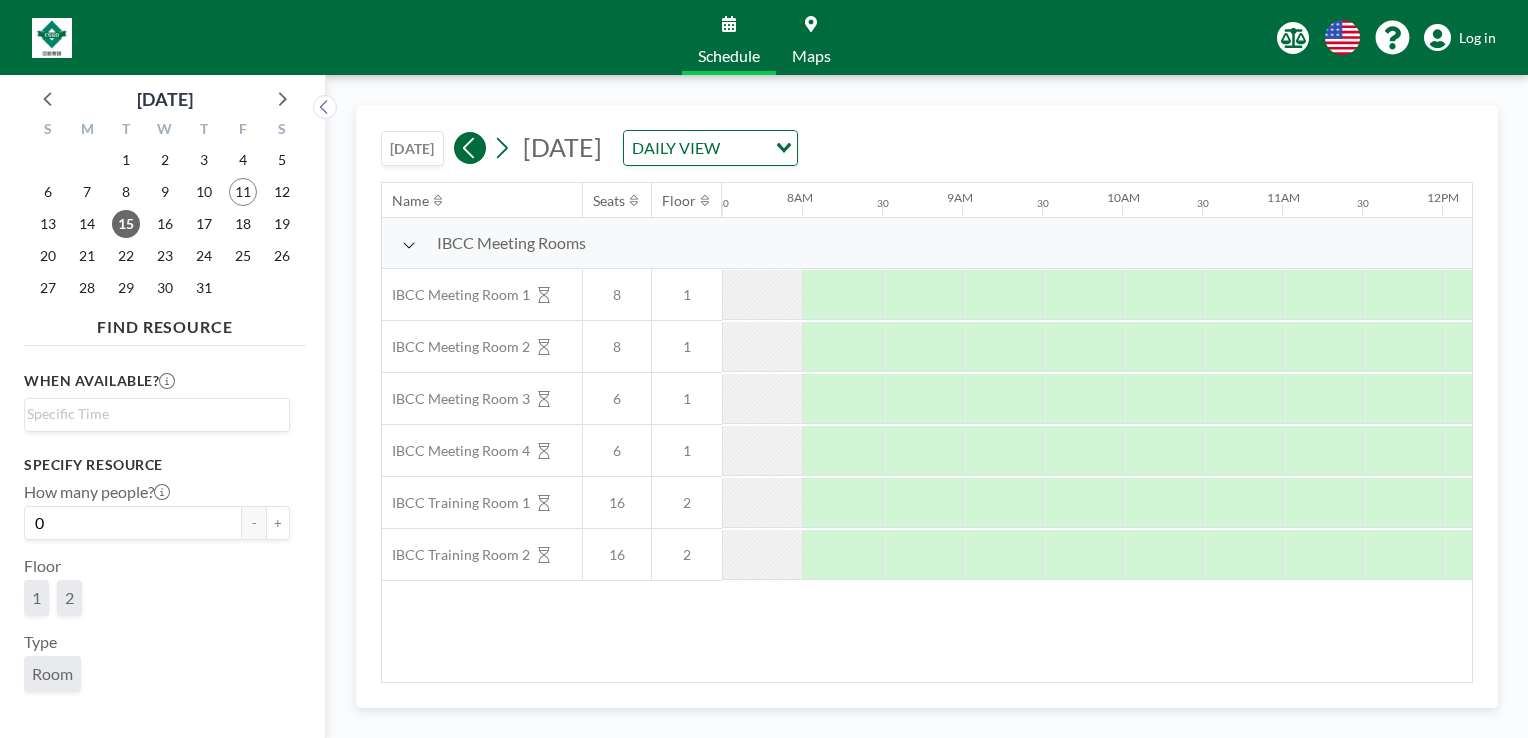 click 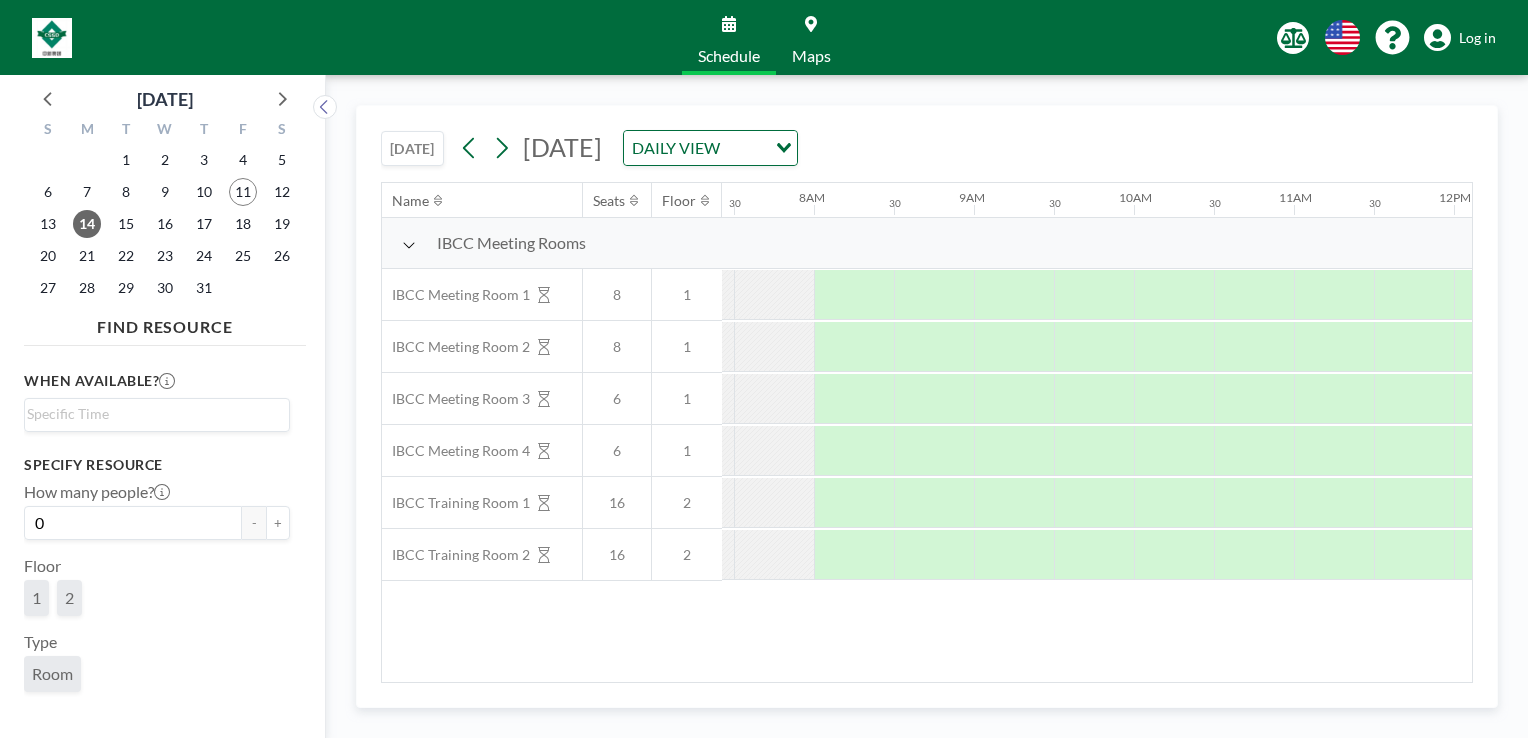 scroll, scrollTop: 0, scrollLeft: 1200, axis: horizontal 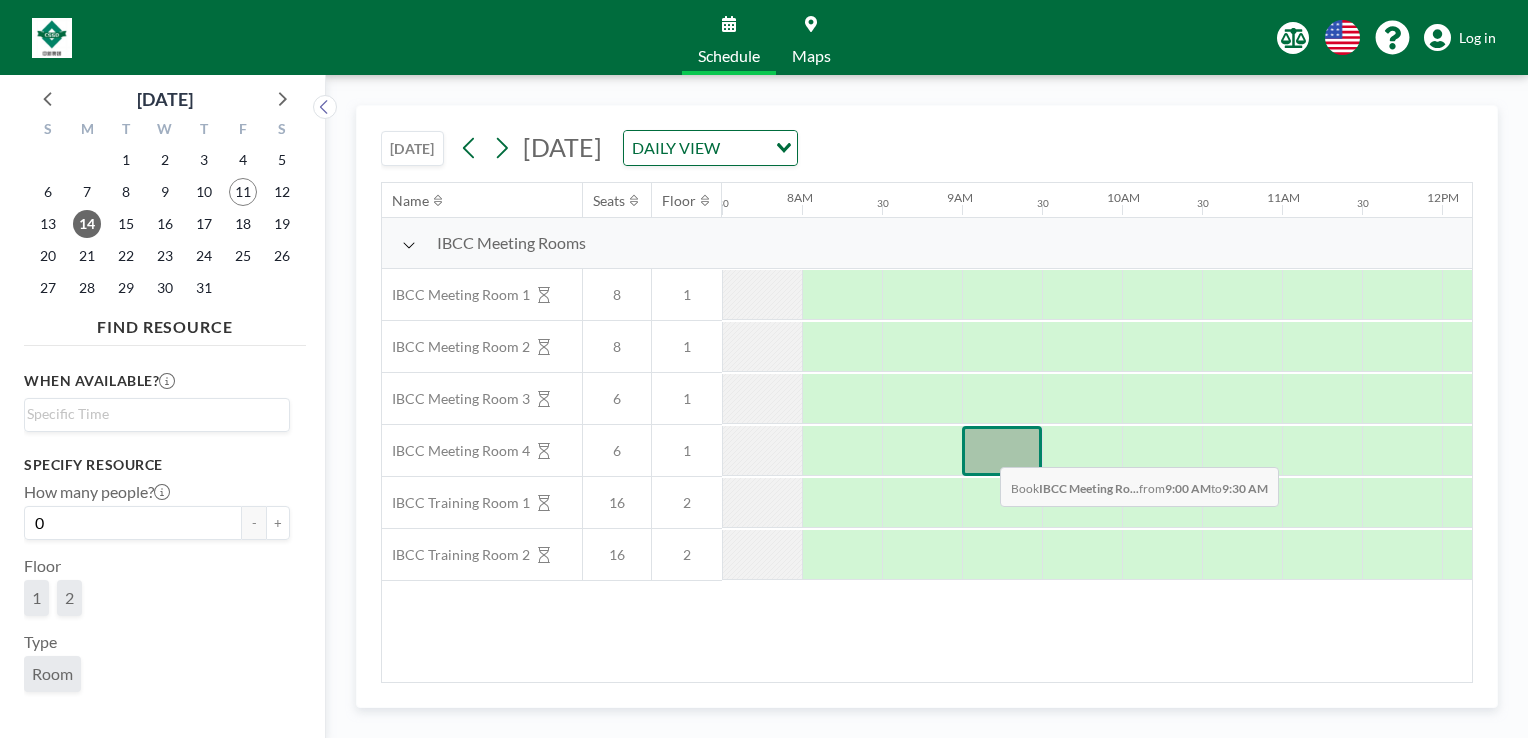 click at bounding box center [1002, 451] 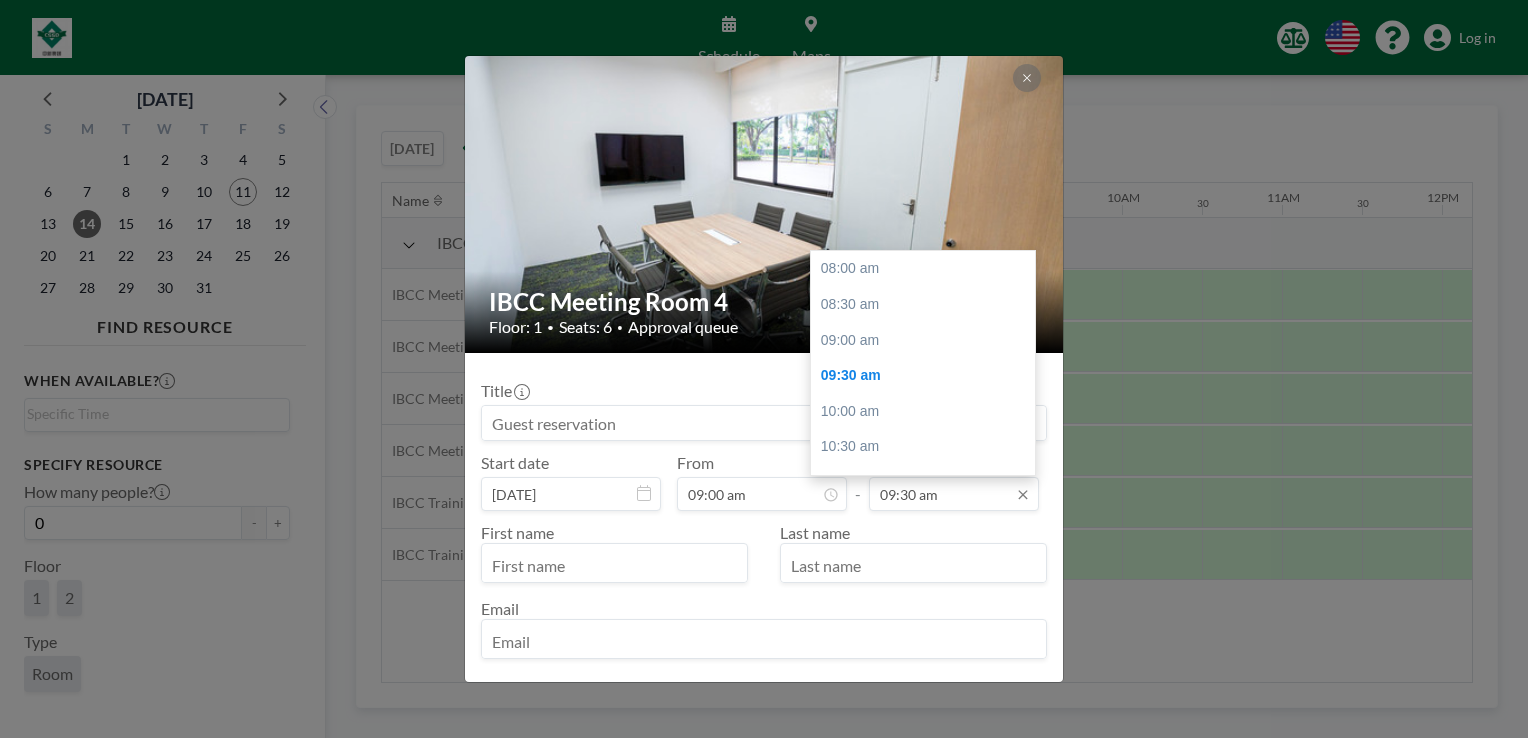scroll, scrollTop: 107, scrollLeft: 0, axis: vertical 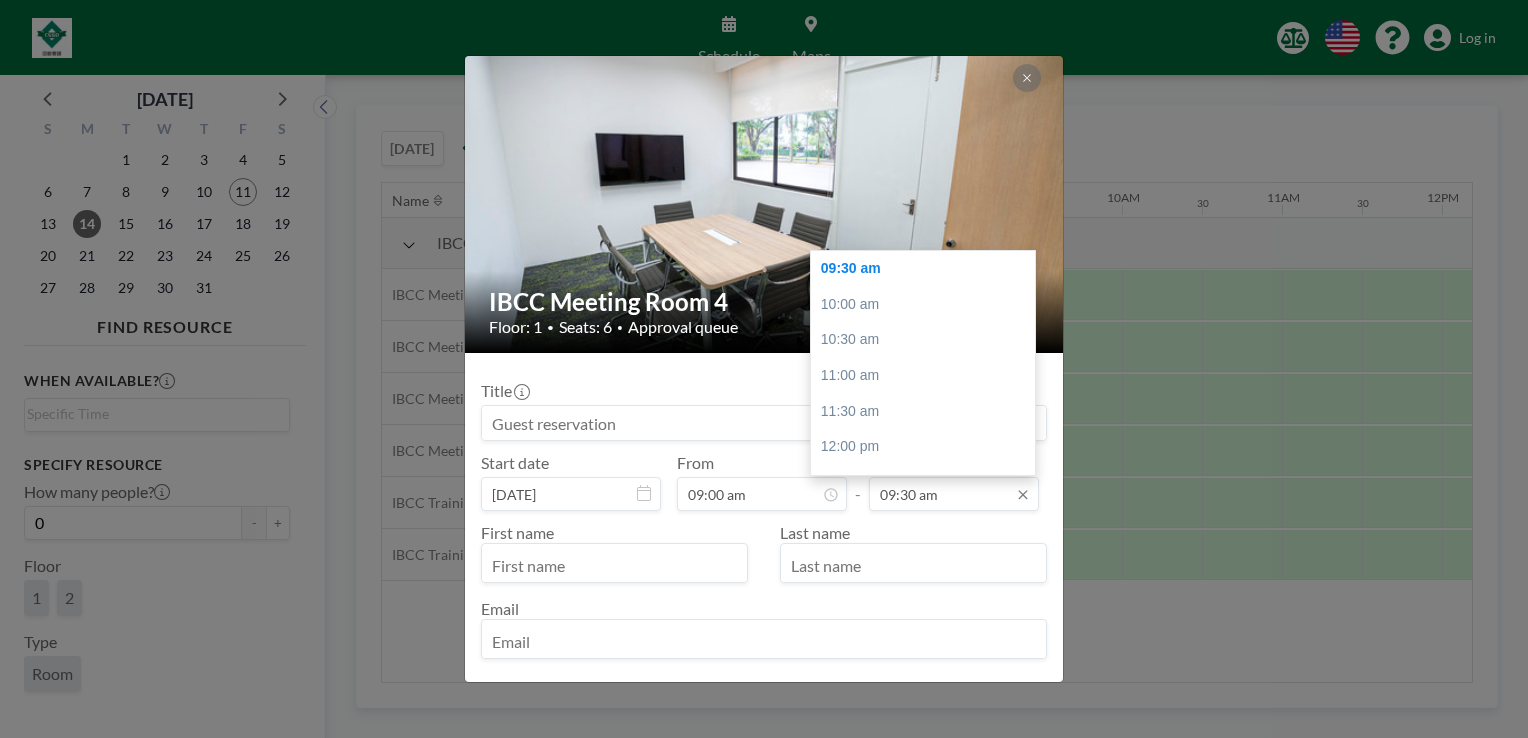 click on "09:30 am" at bounding box center [954, 494] 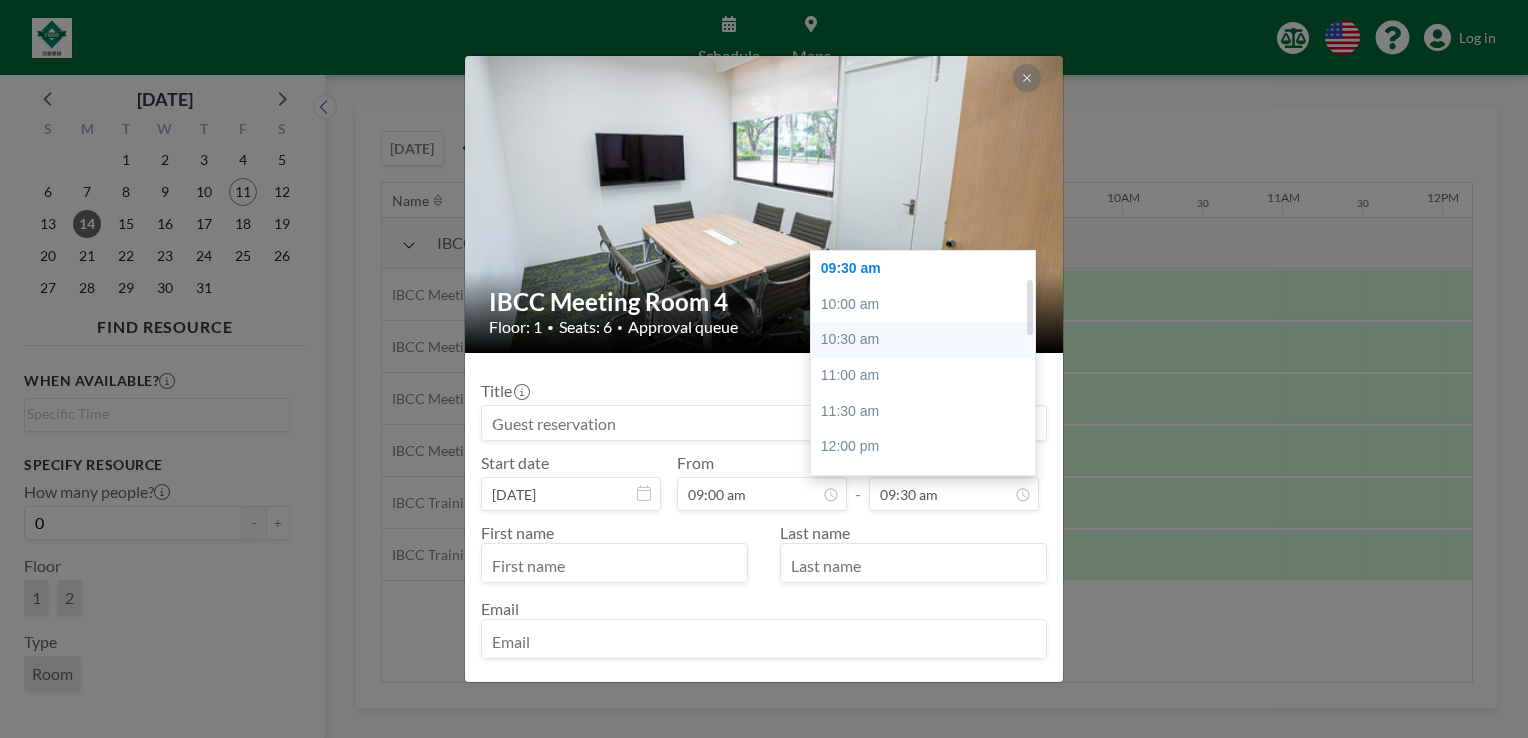 click on "10:30 am" at bounding box center (928, 340) 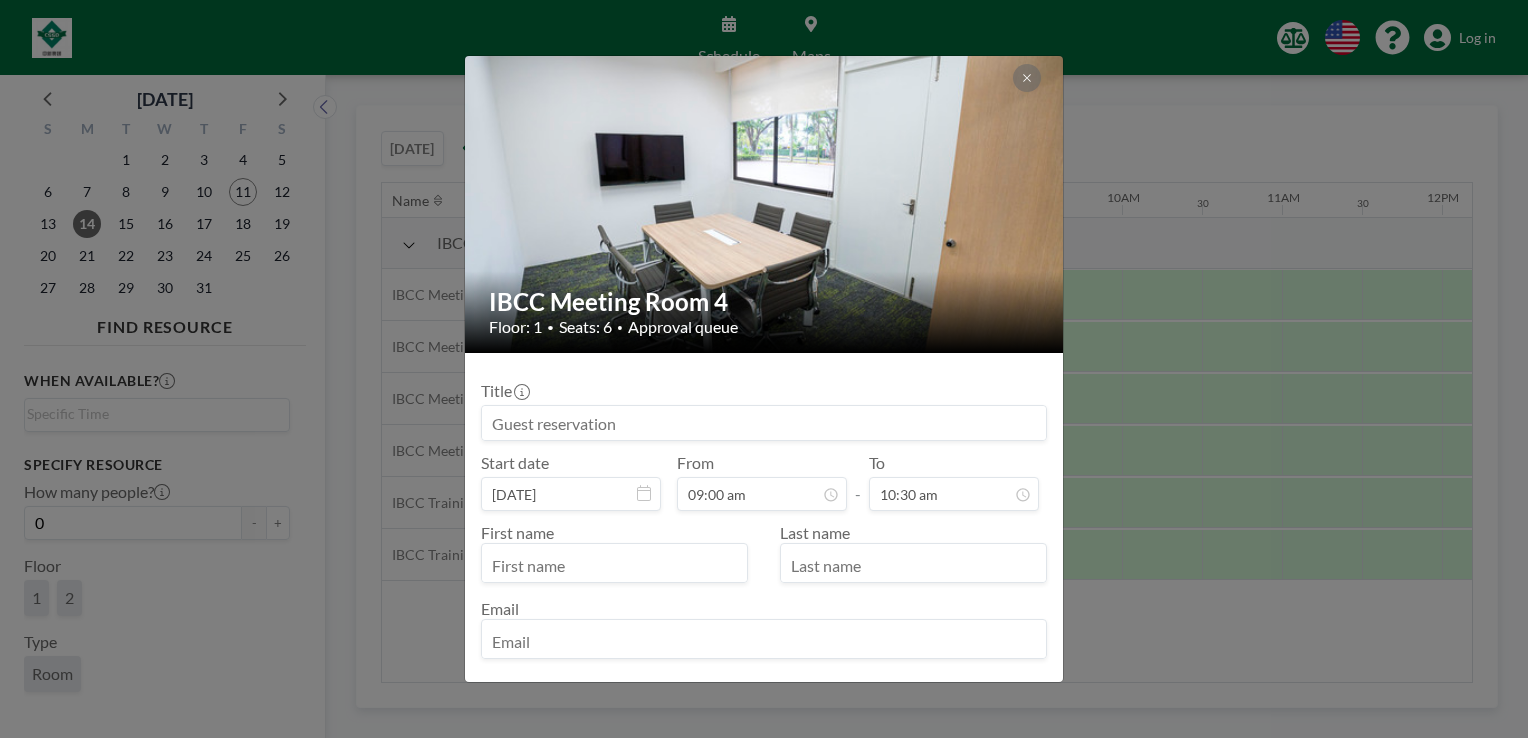 click at bounding box center (764, 423) 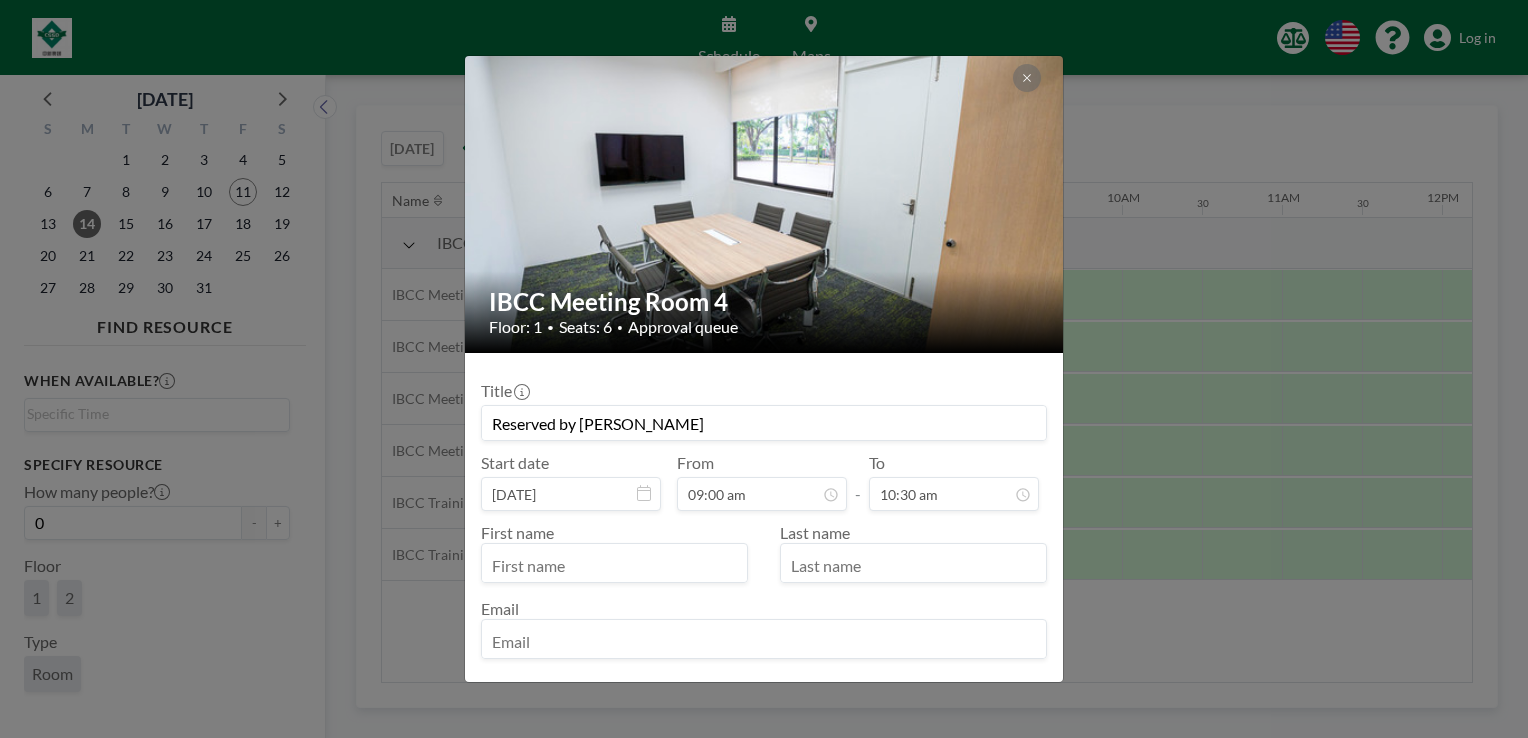 type on "[PERSON_NAME]" 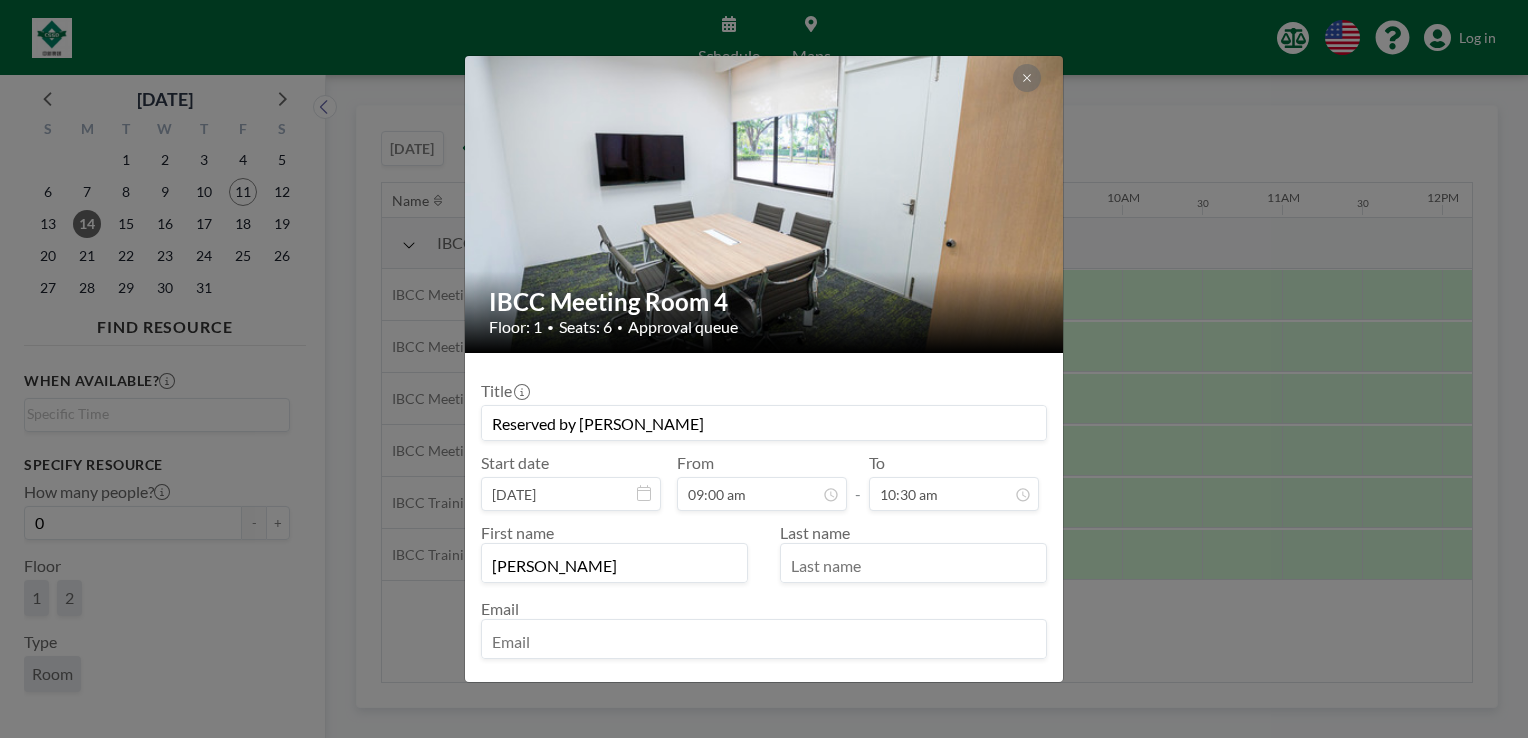 type on "Tong" 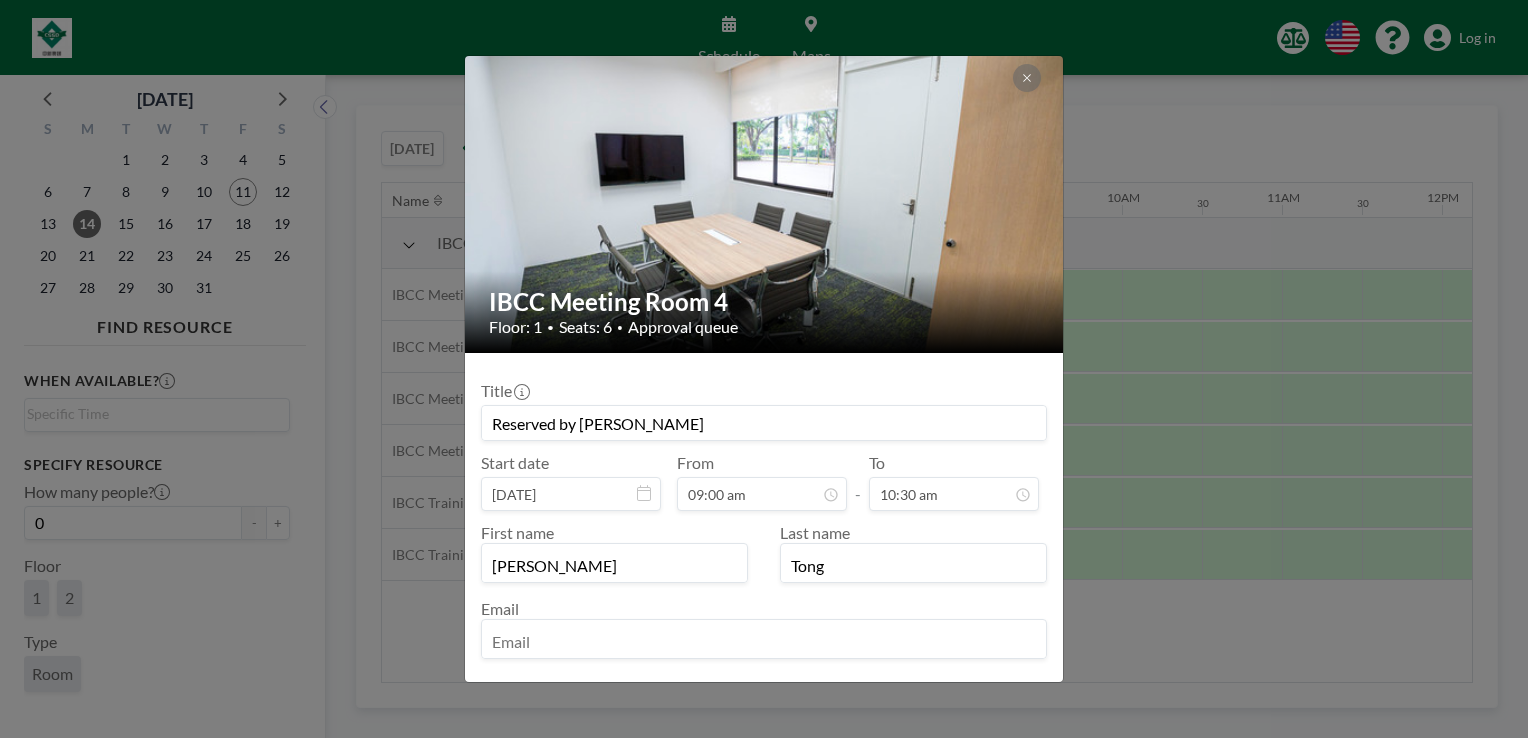 type on "[PERSON_NAME][EMAIL_ADDRESS][PERSON_NAME]" 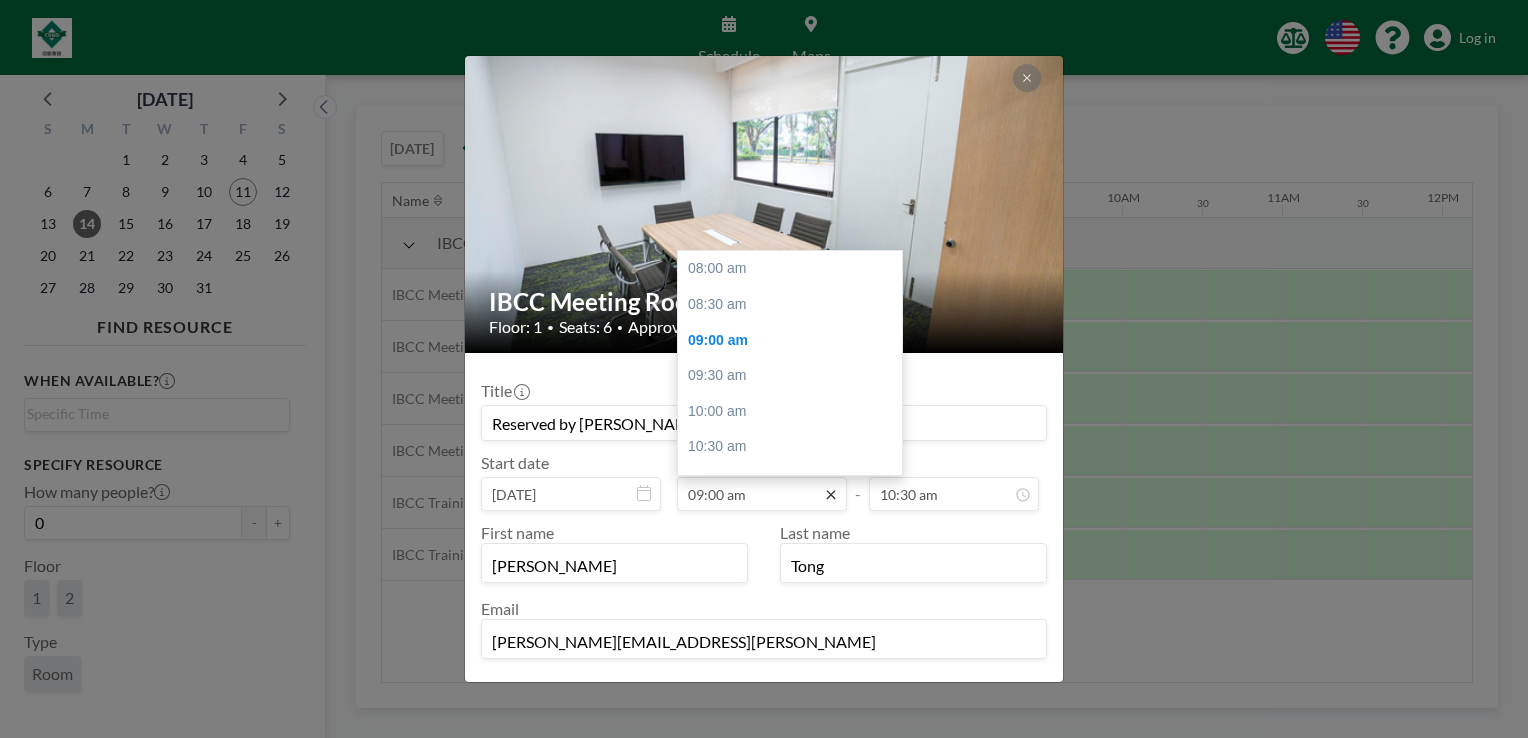 scroll, scrollTop: 55, scrollLeft: 0, axis: vertical 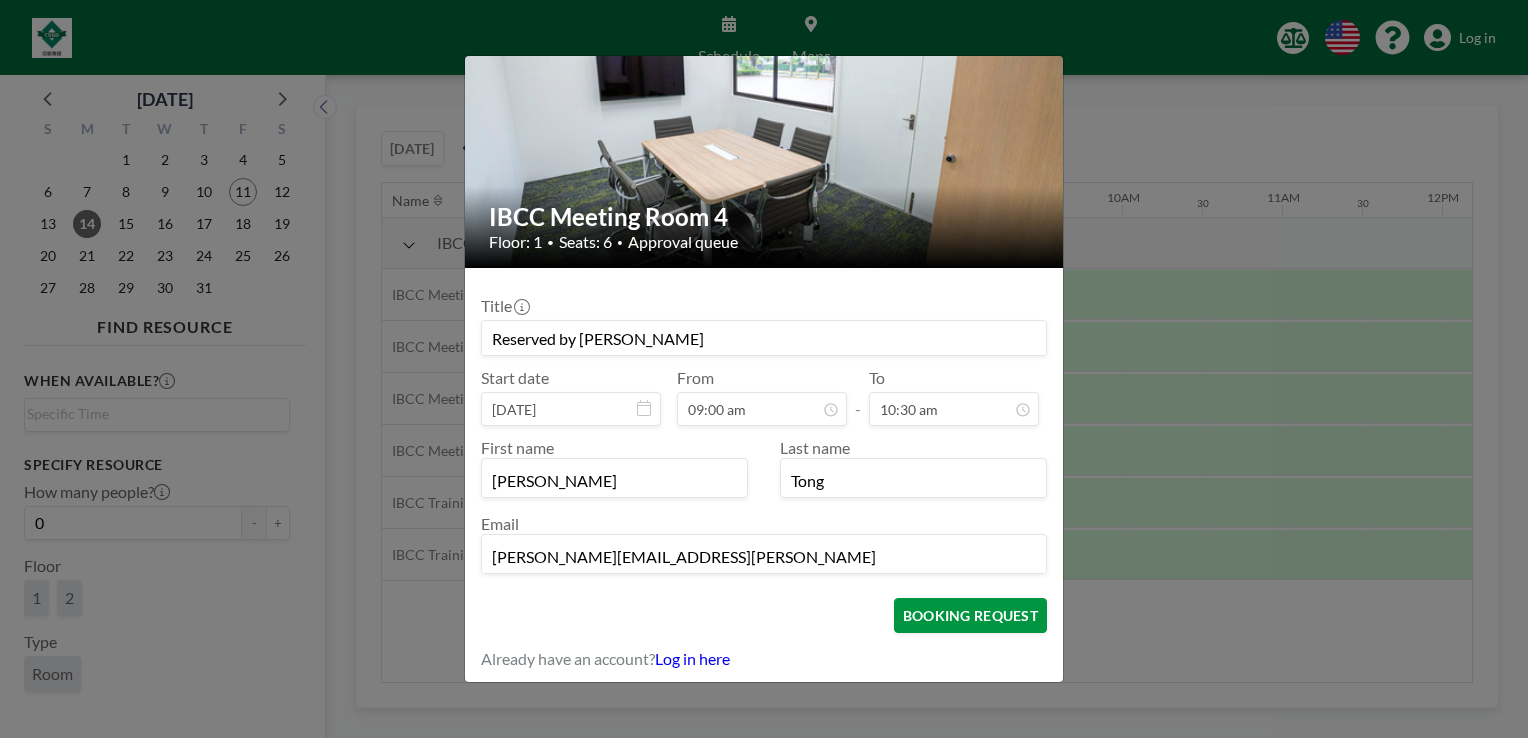 click on "BOOKING REQUEST" at bounding box center [970, 615] 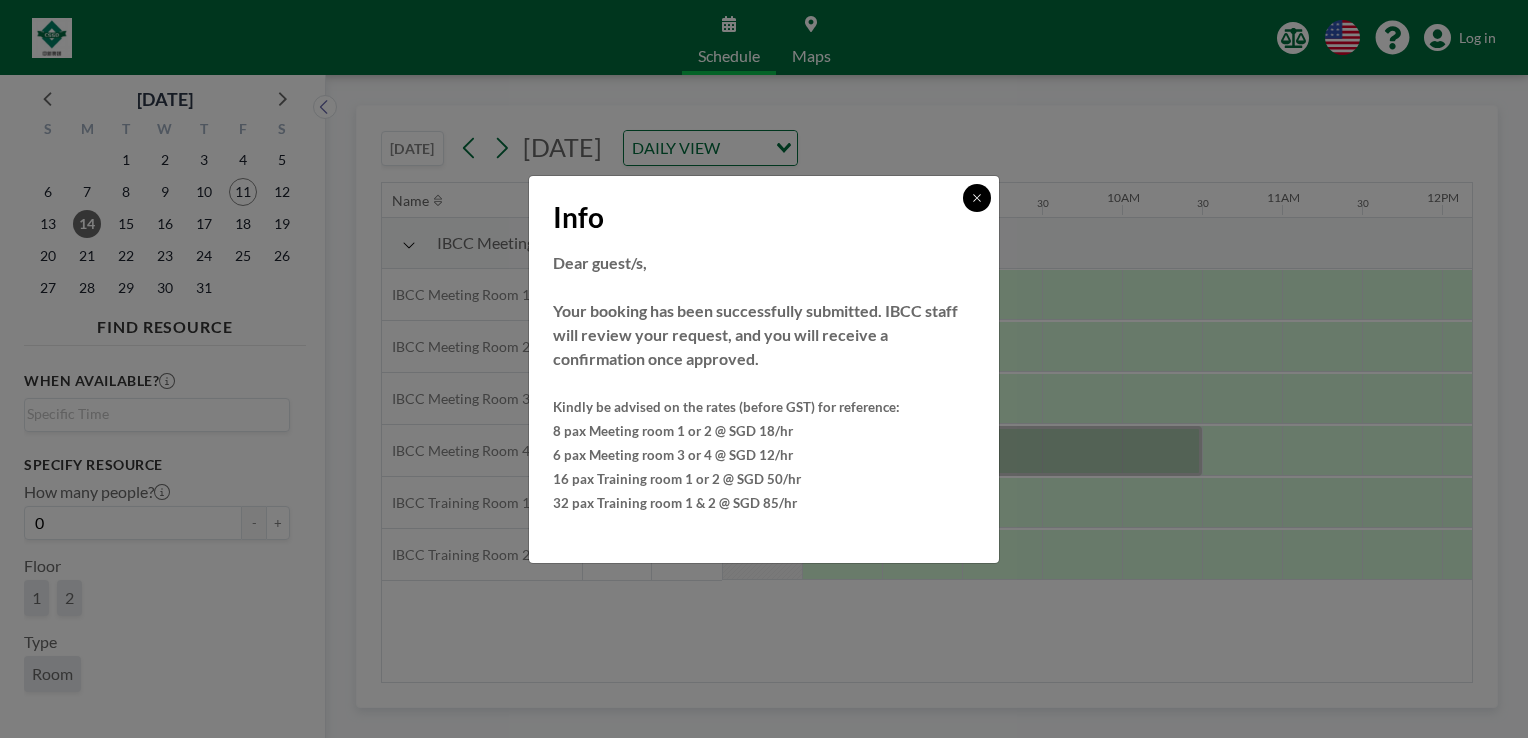 click 